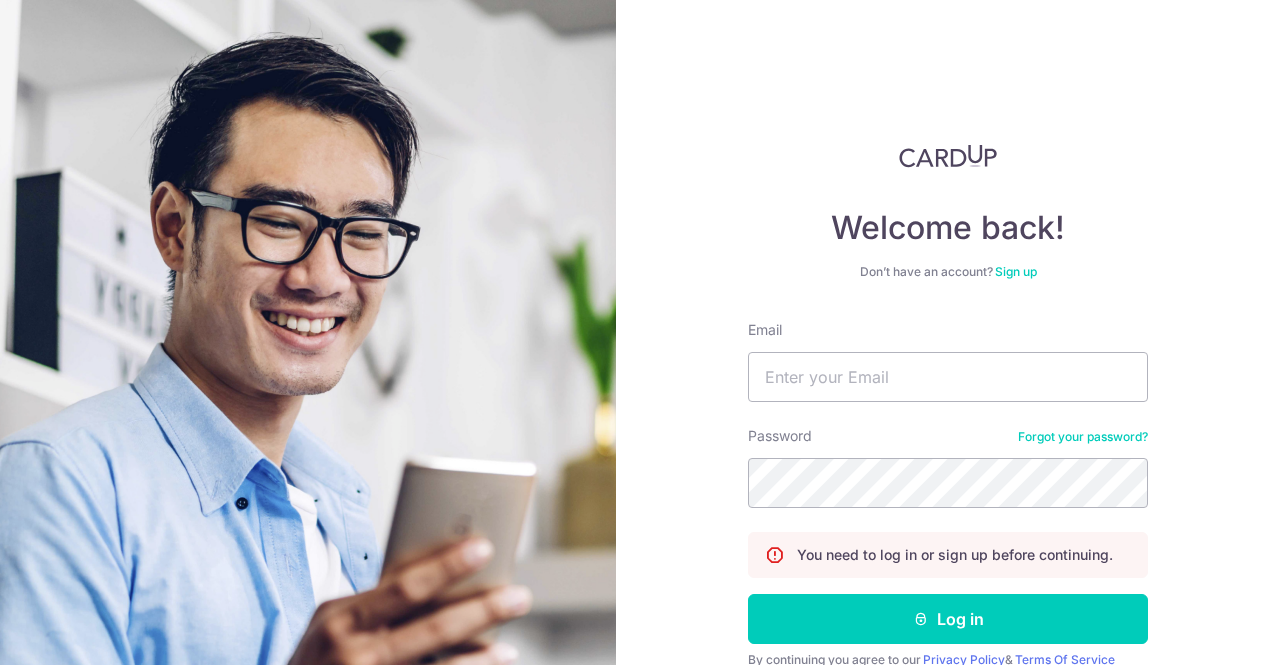 scroll, scrollTop: 0, scrollLeft: 0, axis: both 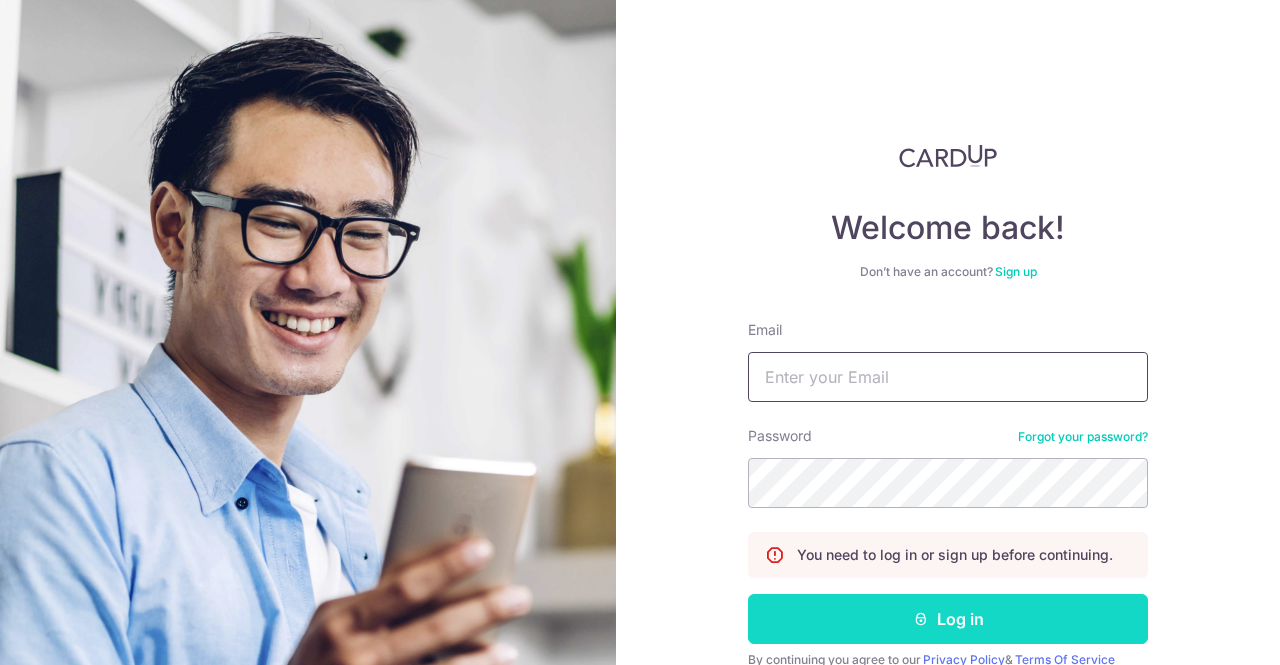 type on "[EMAIL]" 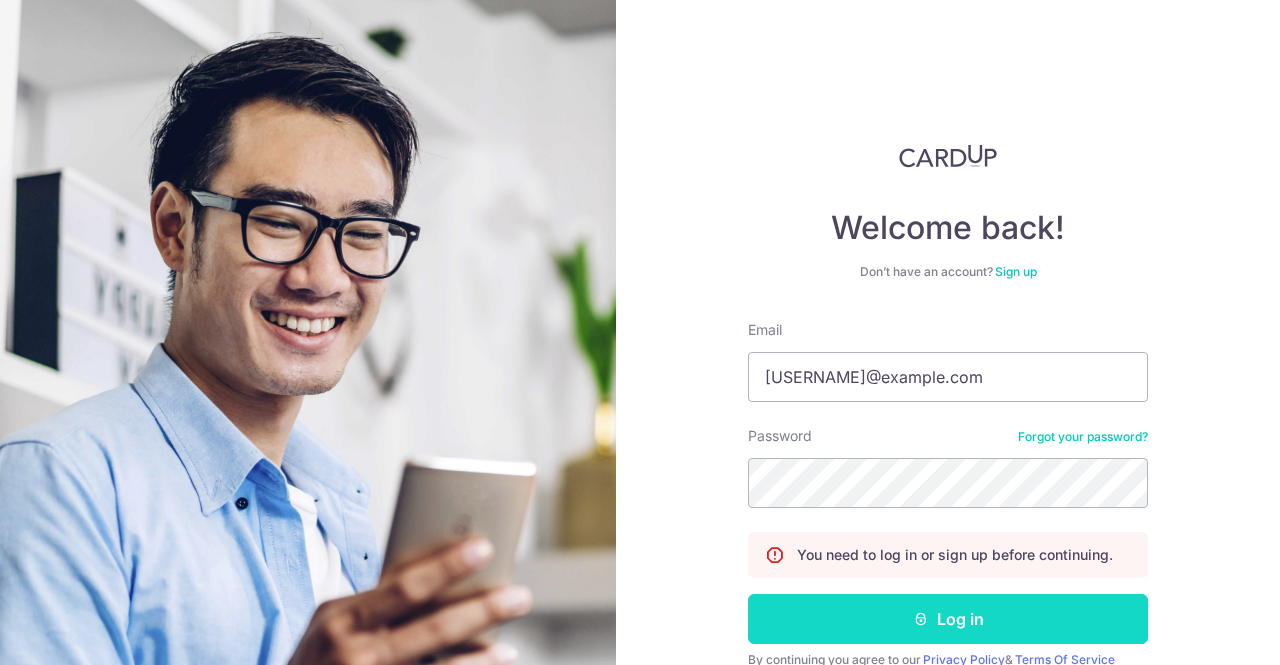 click at bounding box center (921, 619) 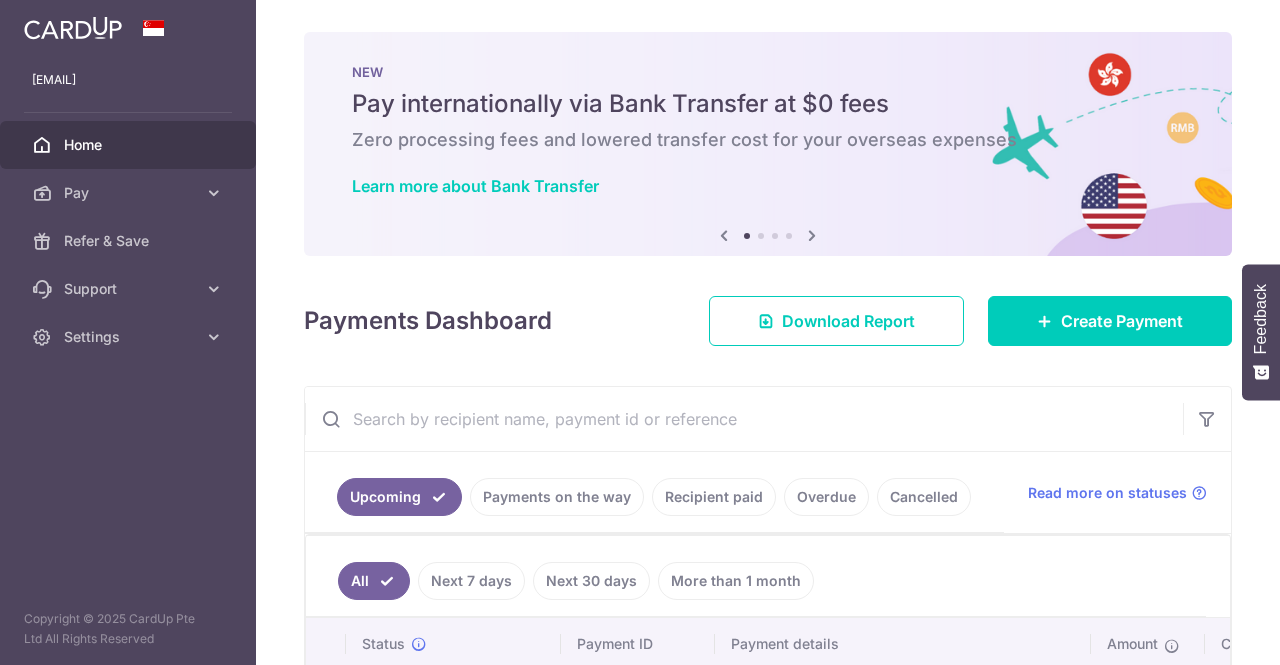 scroll, scrollTop: 0, scrollLeft: 0, axis: both 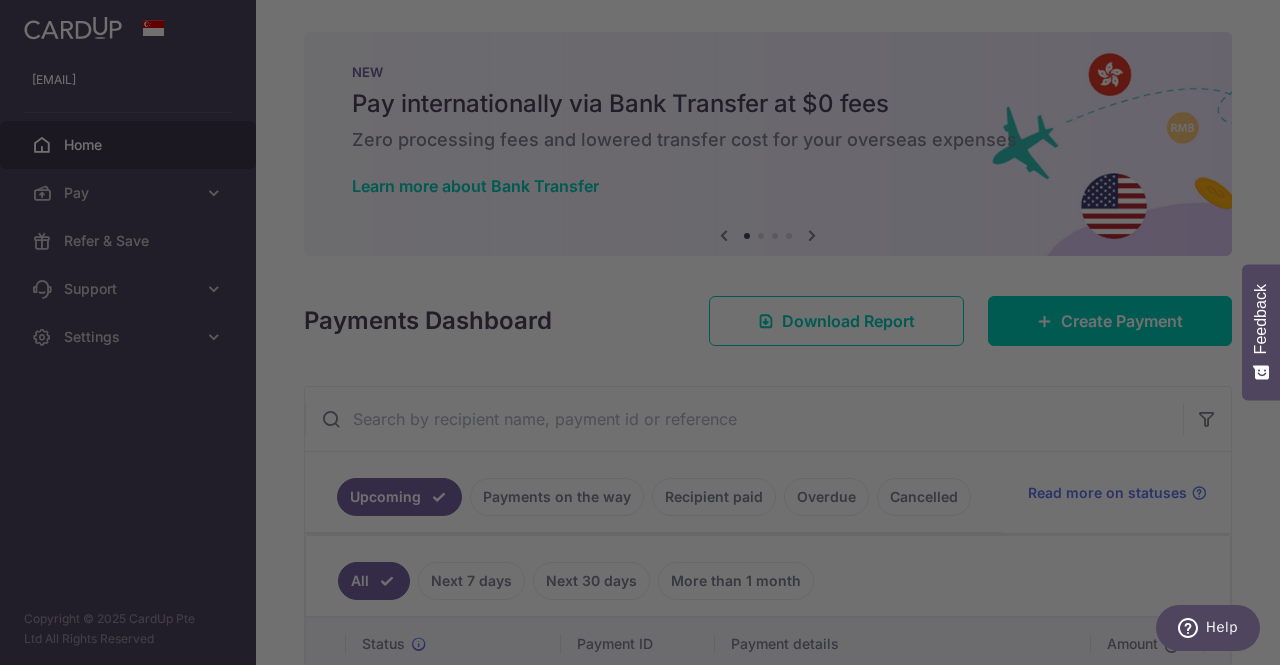 click at bounding box center (646, 336) 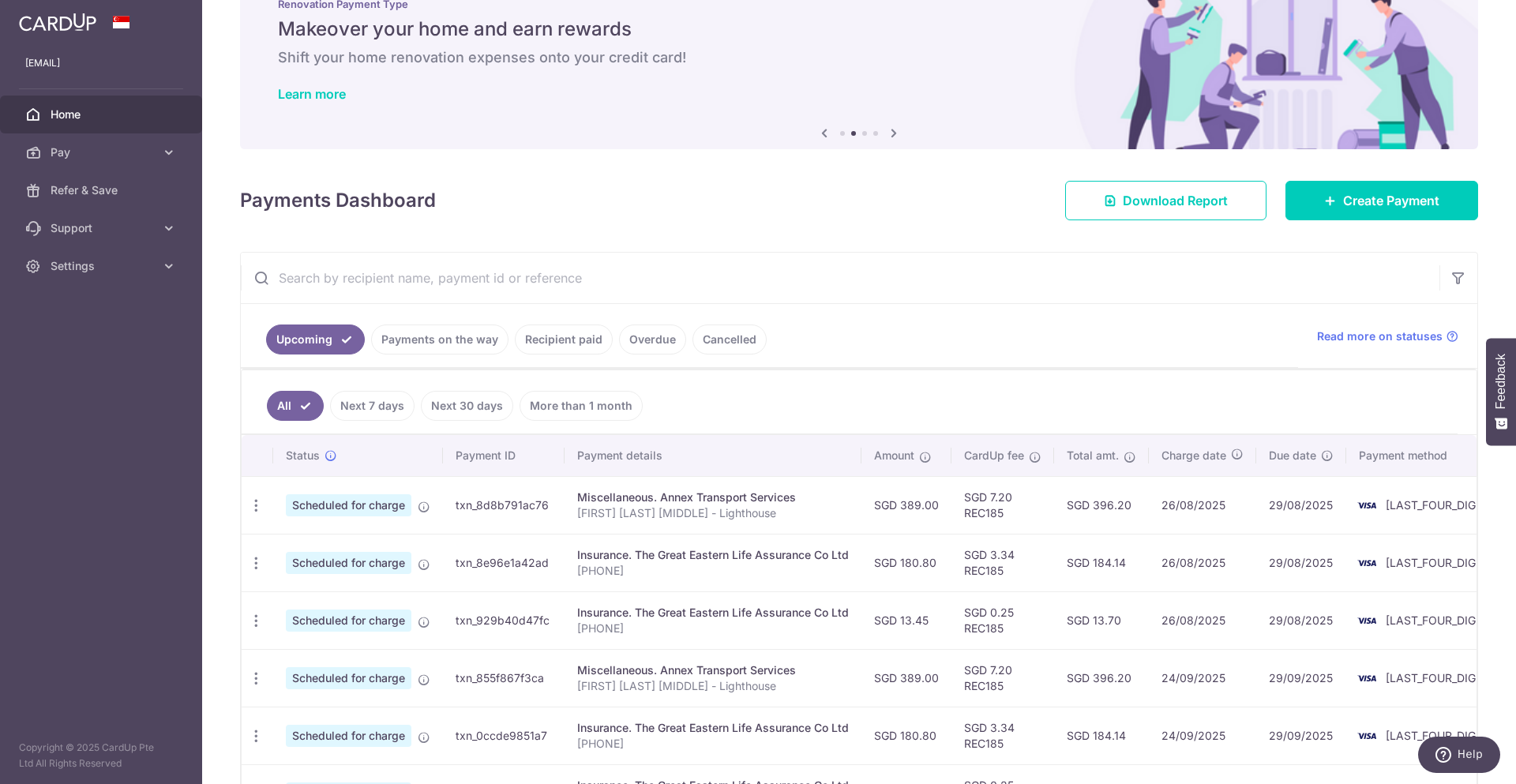 scroll, scrollTop: 0, scrollLeft: 0, axis: both 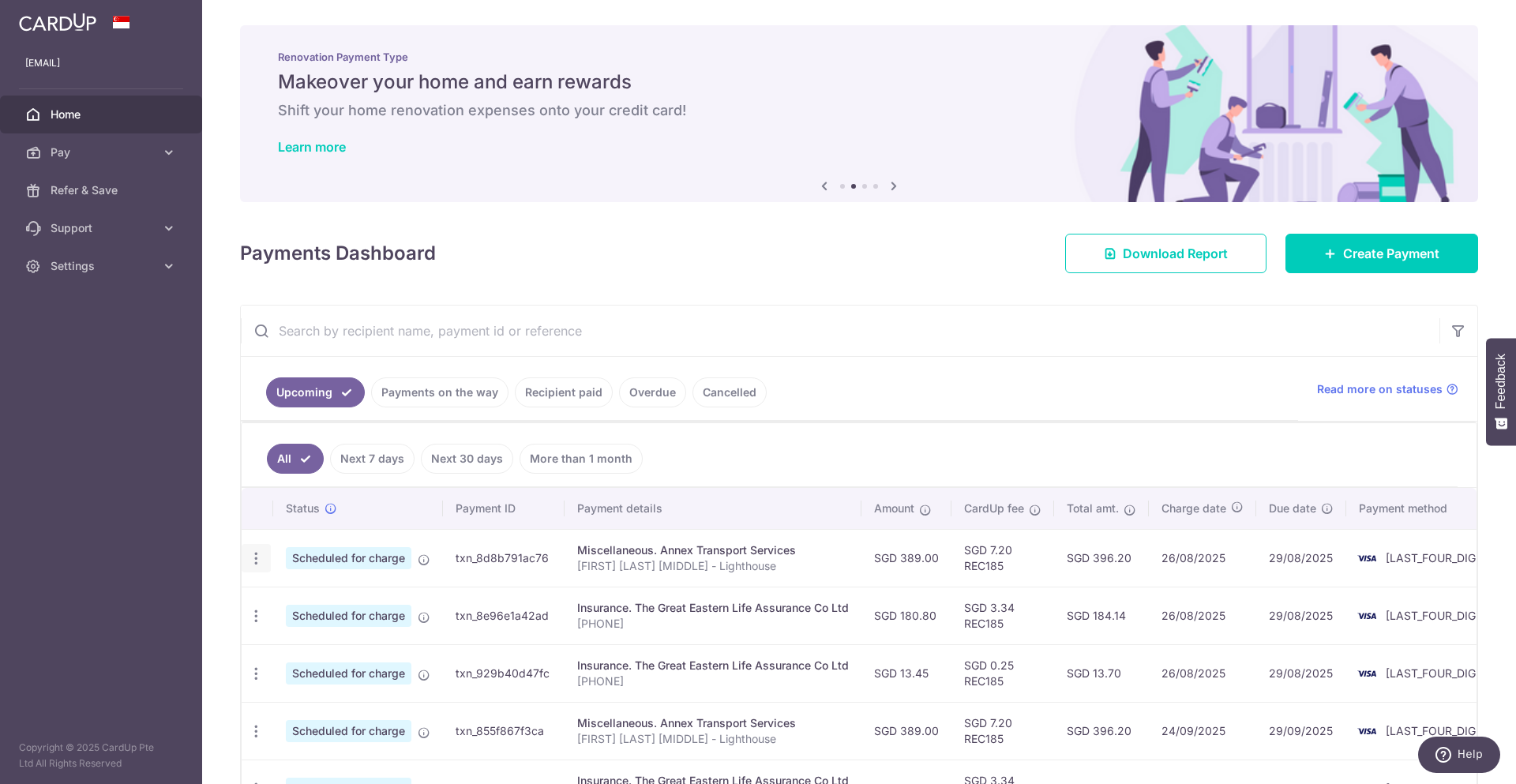 click at bounding box center (256, 558) 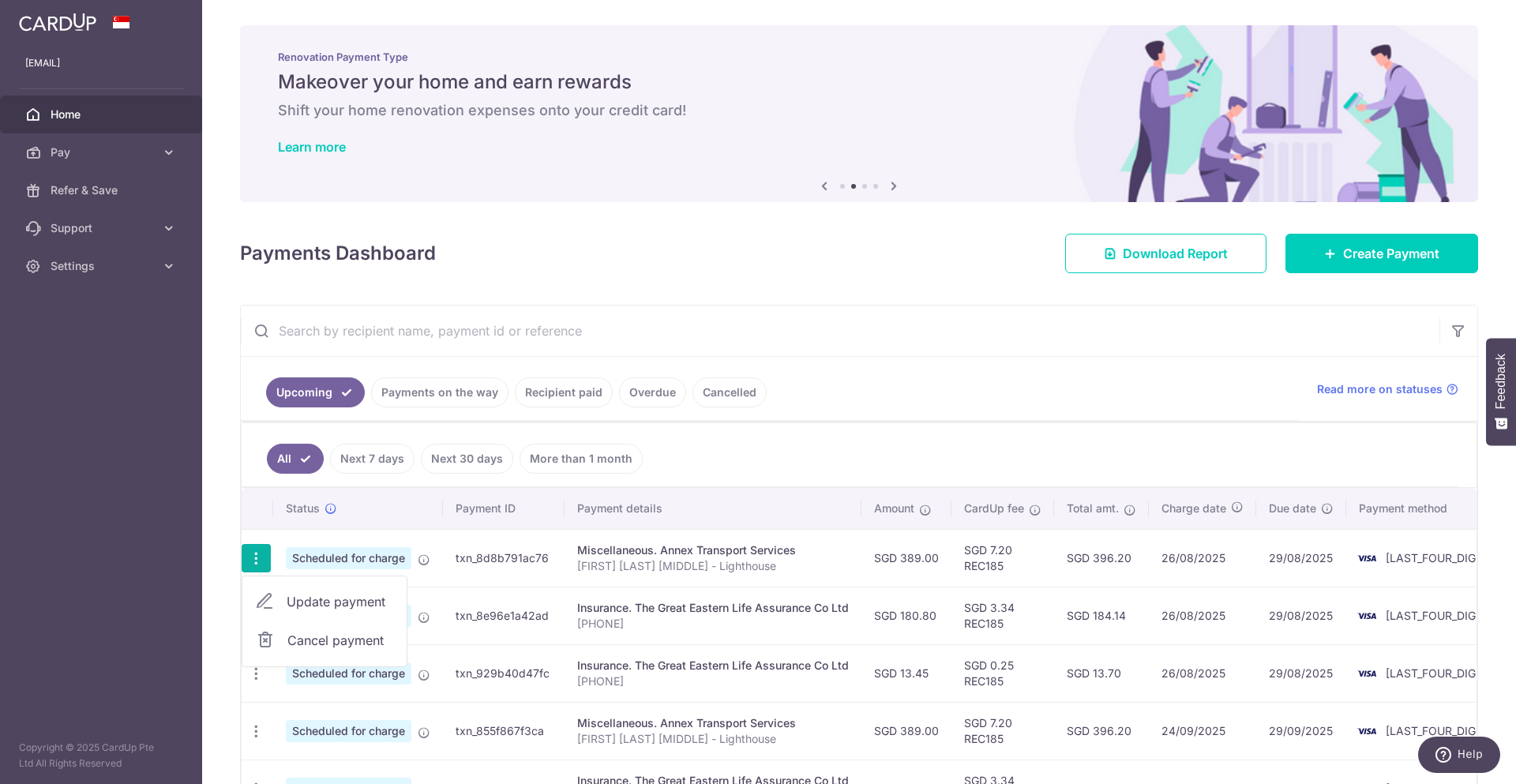 click on "junming1985@rocketmail.com
Home
Pay
Payments
Recipients
Cards
Refer & Save
Support
FAQ
Contact Us
Settings
Account
Logout
Copyright © 2025 CardUp Pte Ltd All Rights Reserved" at bounding box center (101, 392) 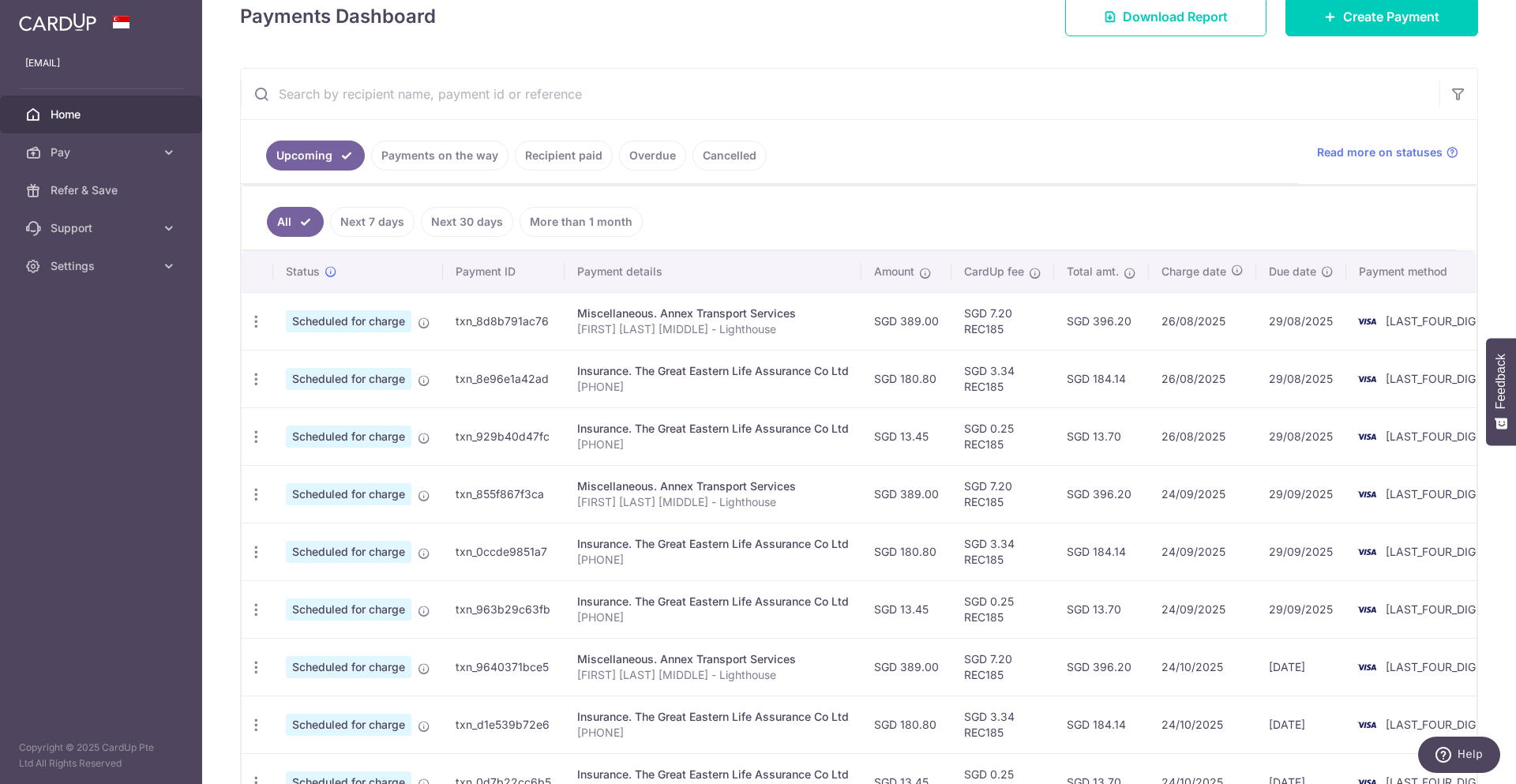 scroll, scrollTop: 0, scrollLeft: 0, axis: both 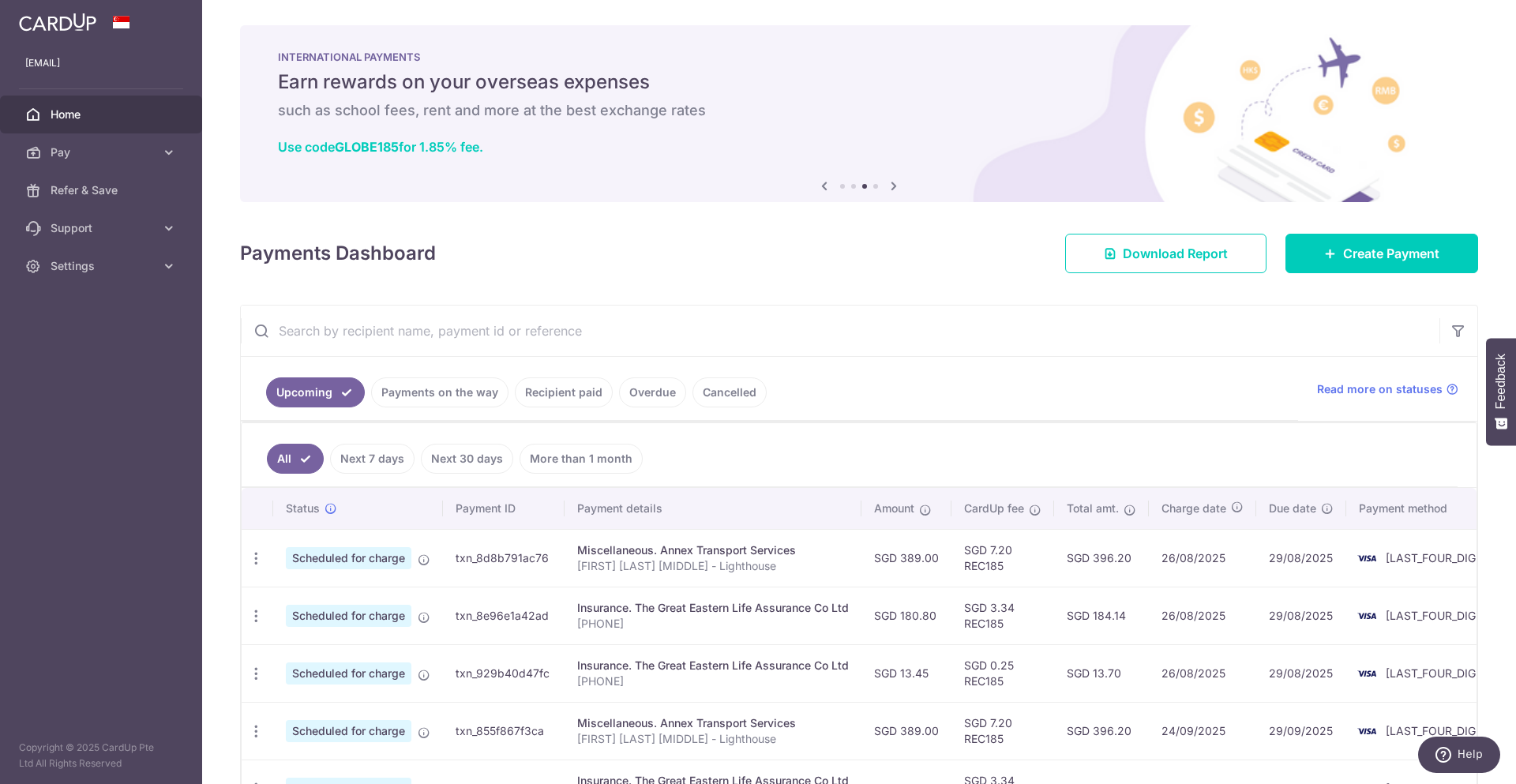 click at bounding box center (894, 186) 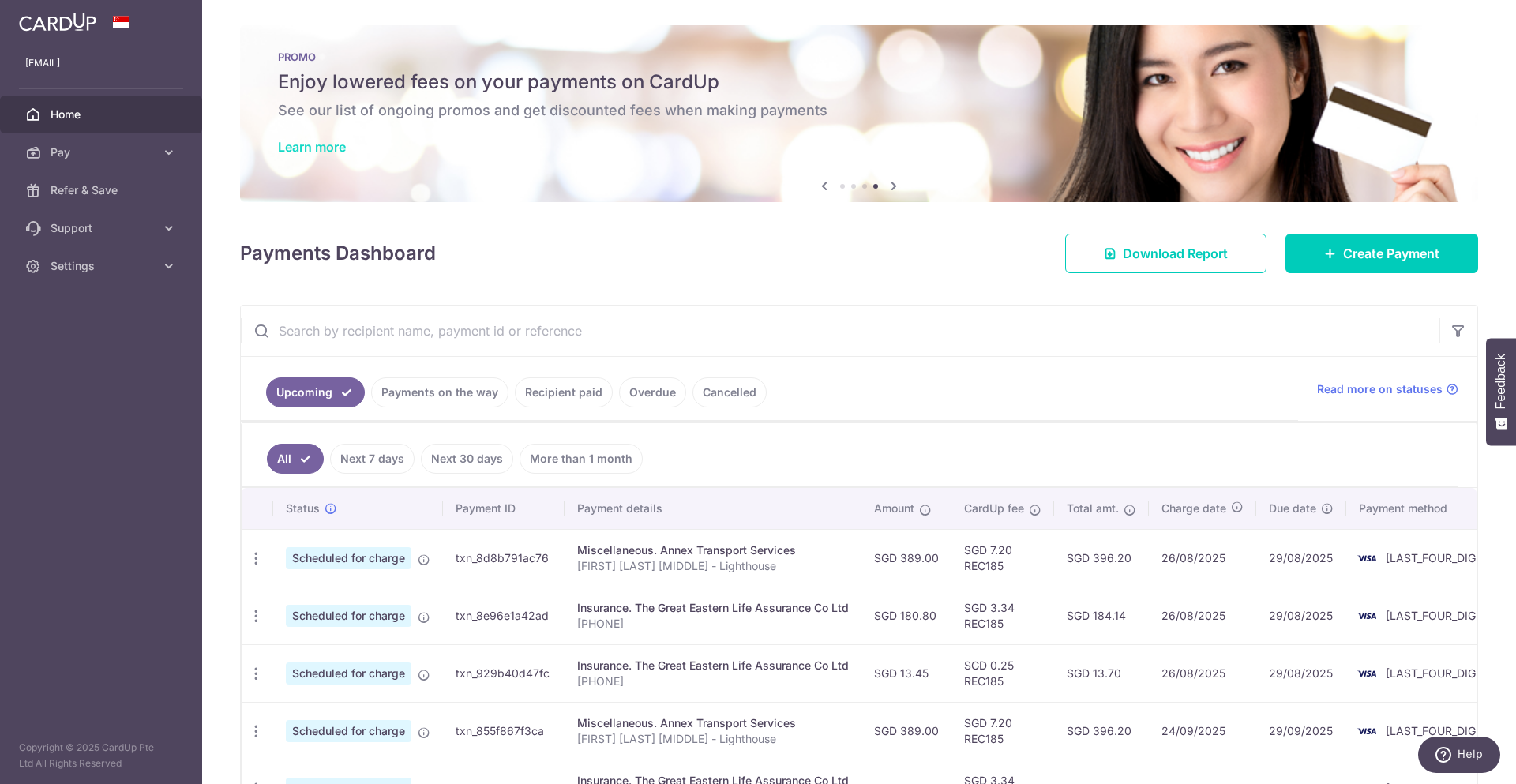 click on "Learn more" at bounding box center (312, 147) 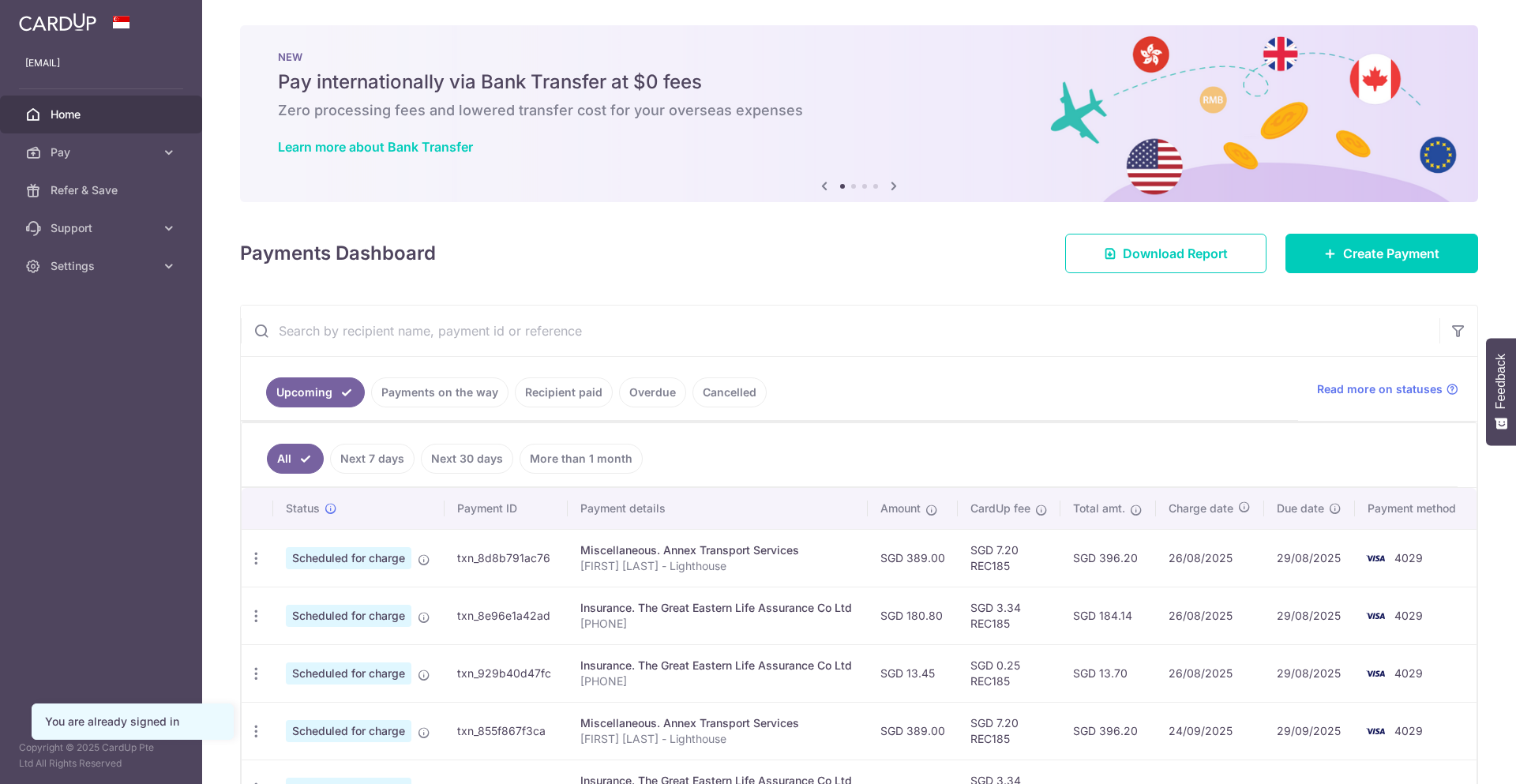 scroll, scrollTop: 0, scrollLeft: 0, axis: both 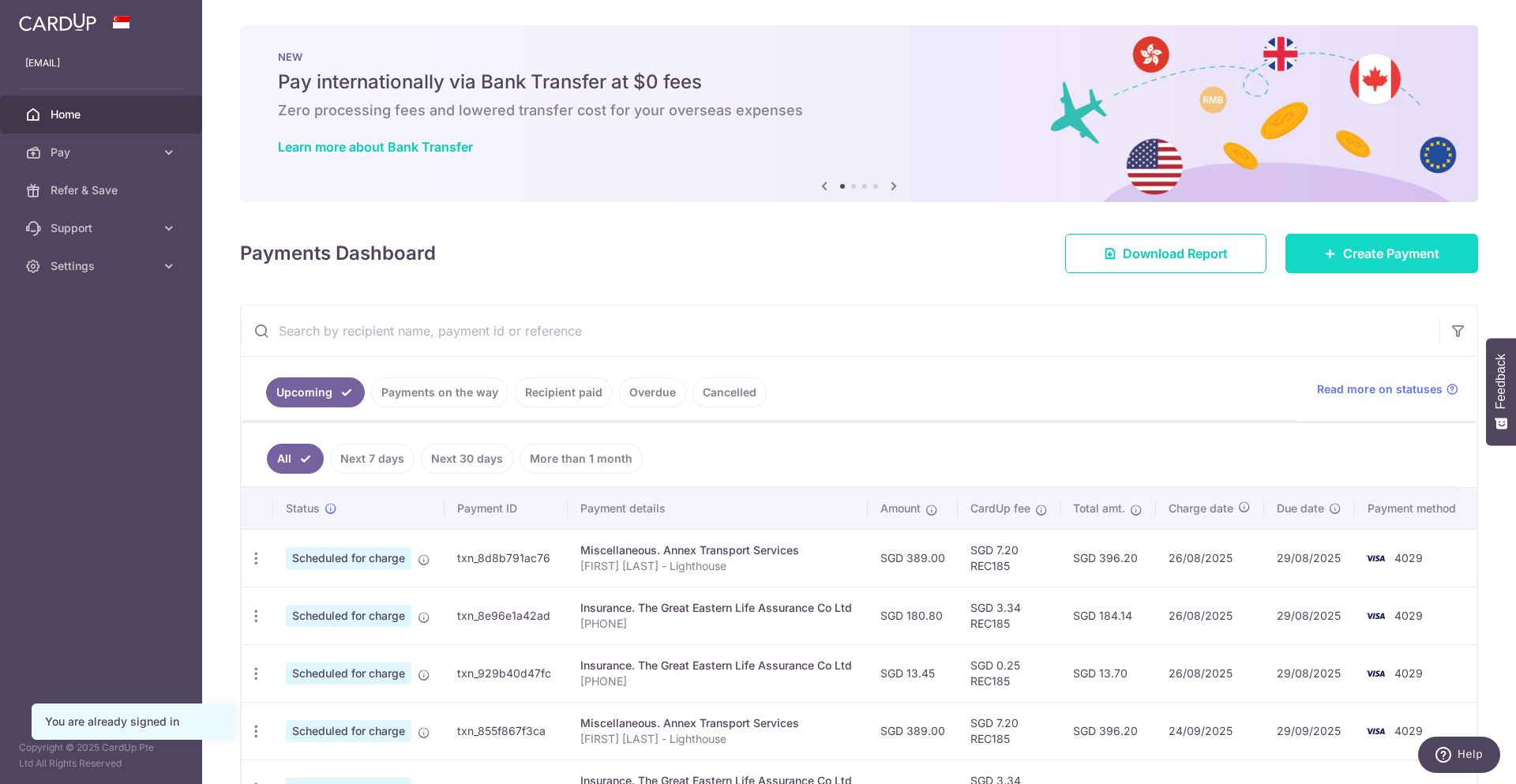click on "Create Payment" at bounding box center [1391, 253] 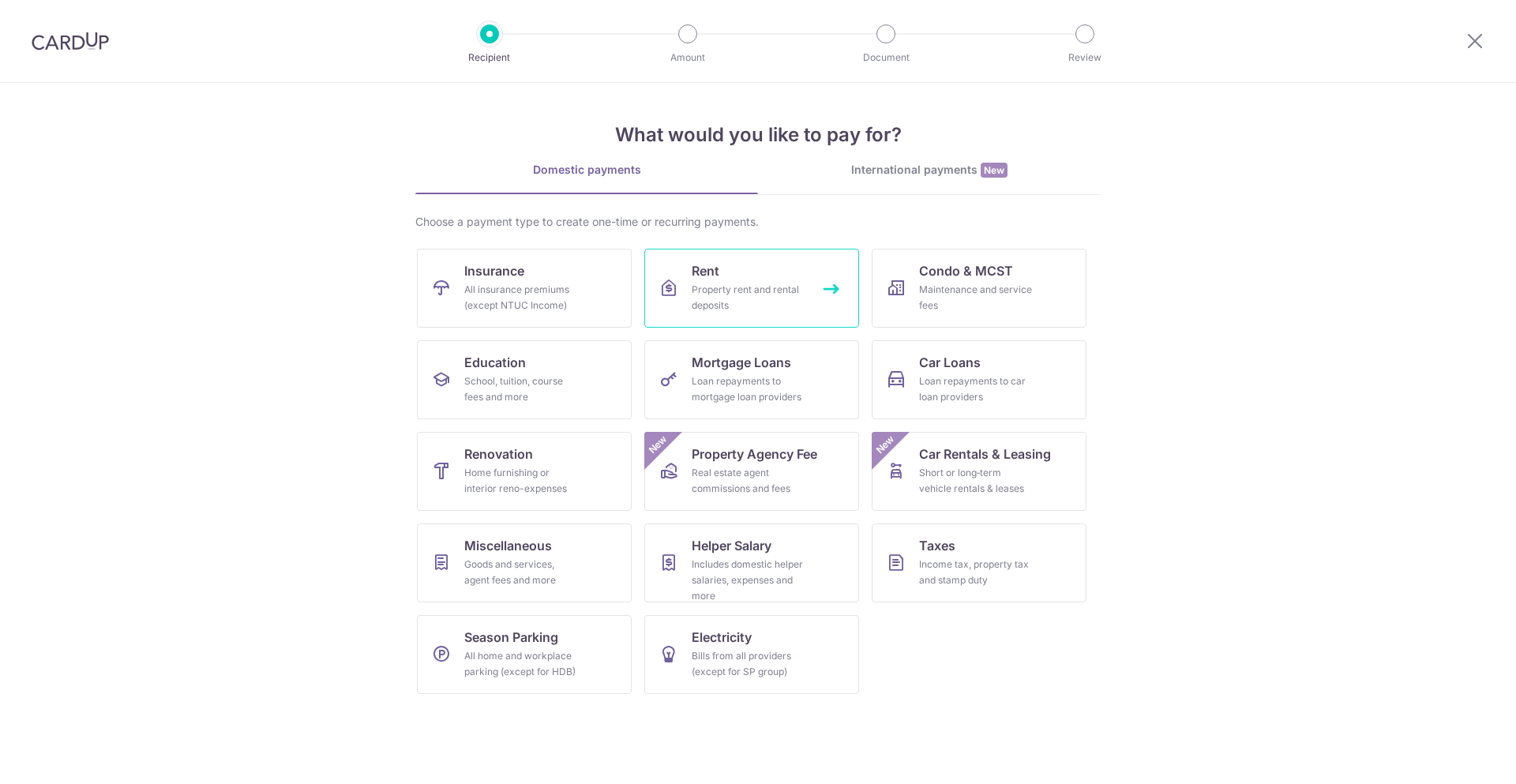 scroll, scrollTop: 0, scrollLeft: 0, axis: both 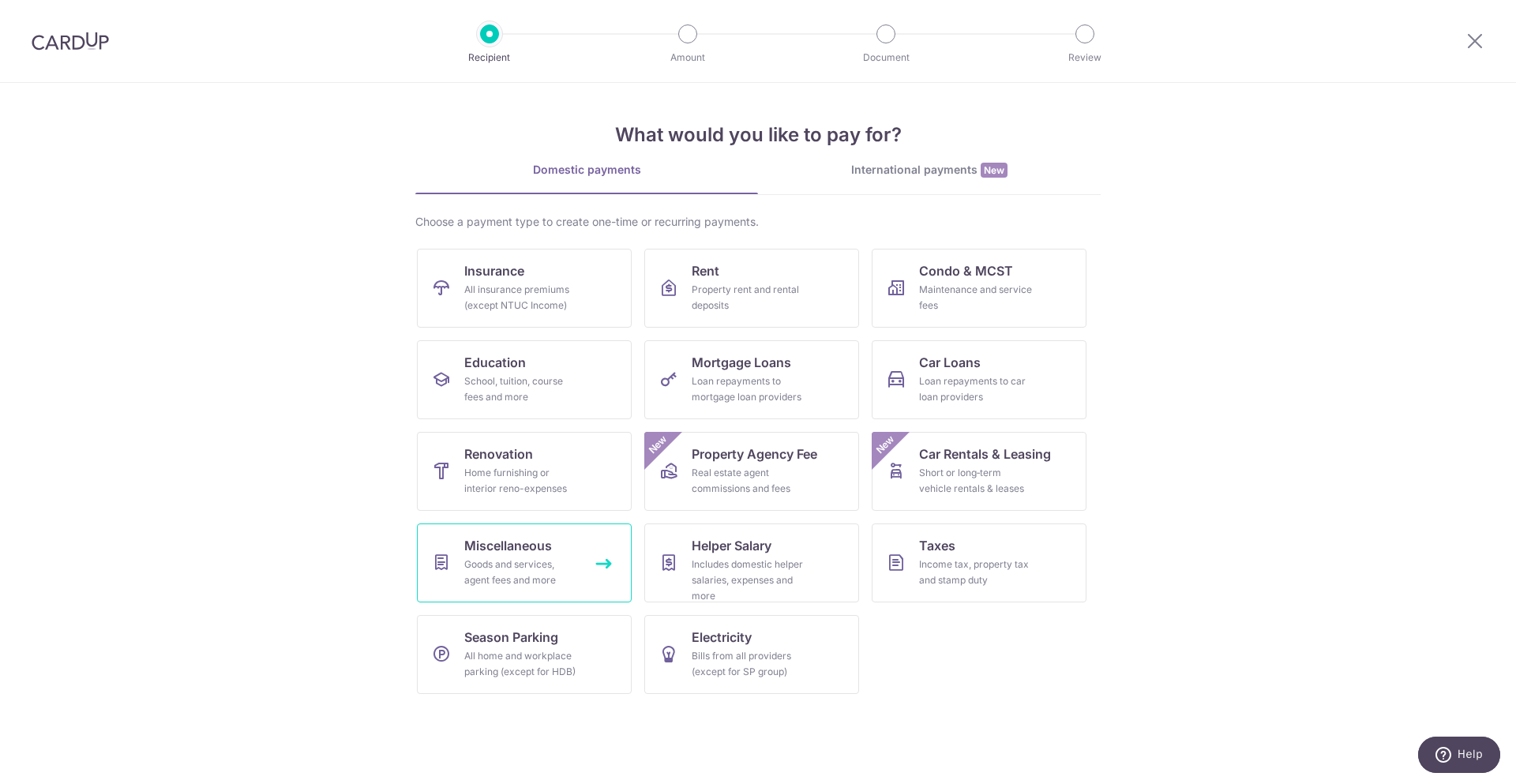 click on "Miscellaneous Goods and services, agent fees and more" at bounding box center [524, 563] 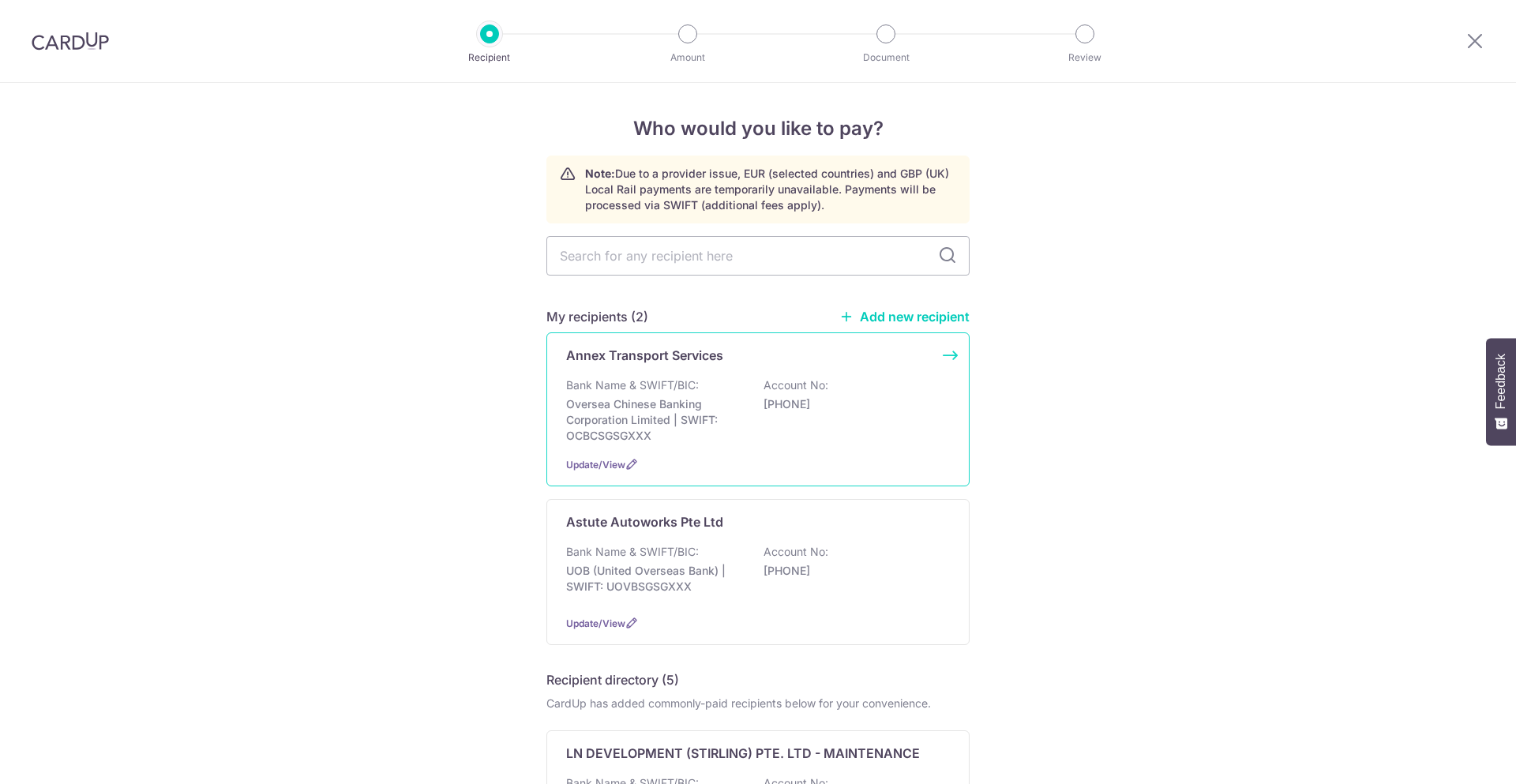 scroll, scrollTop: 0, scrollLeft: 0, axis: both 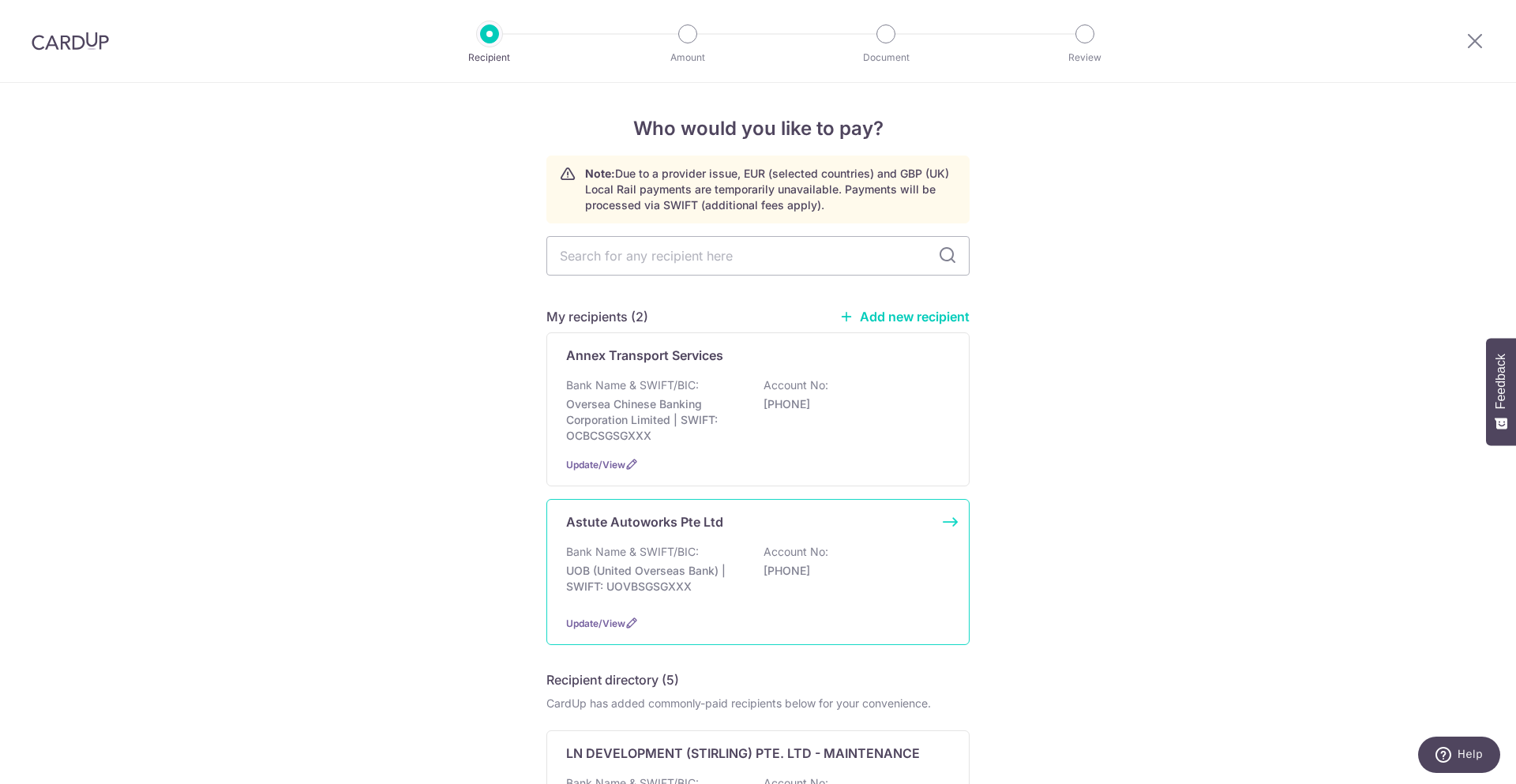 click on "Astute Autoworks Pte Ltd" at bounding box center (749, 522) 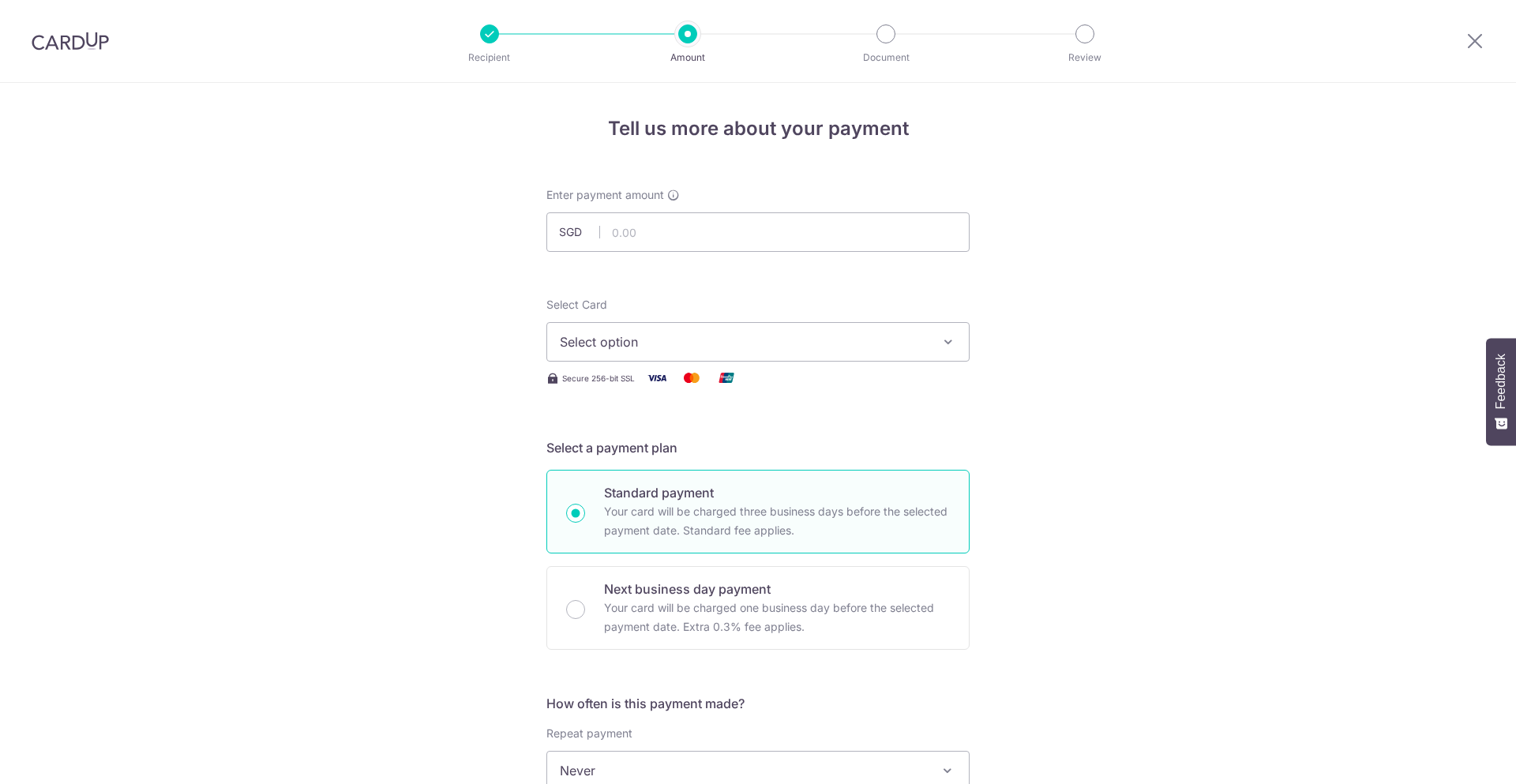 scroll, scrollTop: 0, scrollLeft: 0, axis: both 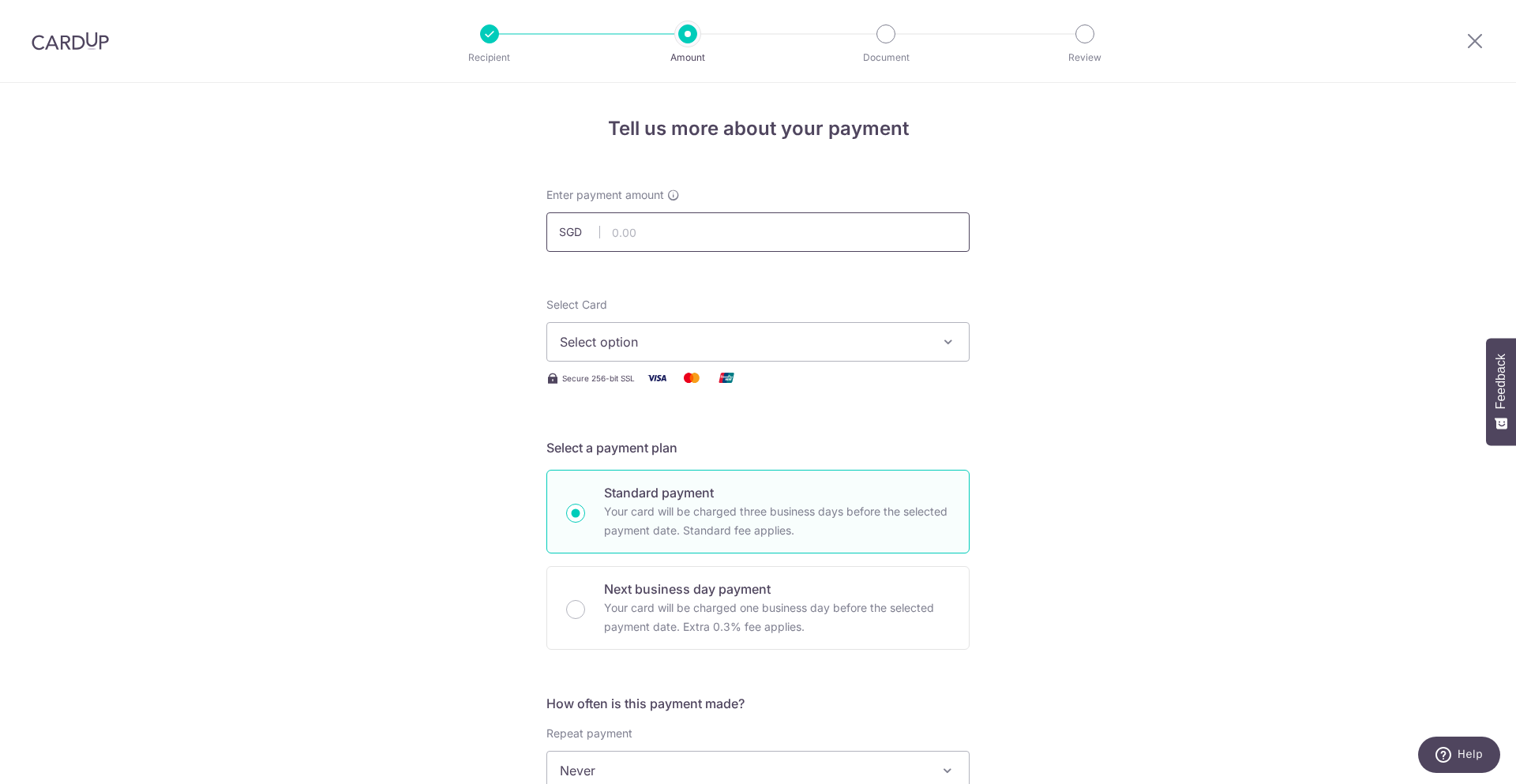 click at bounding box center [758, 232] 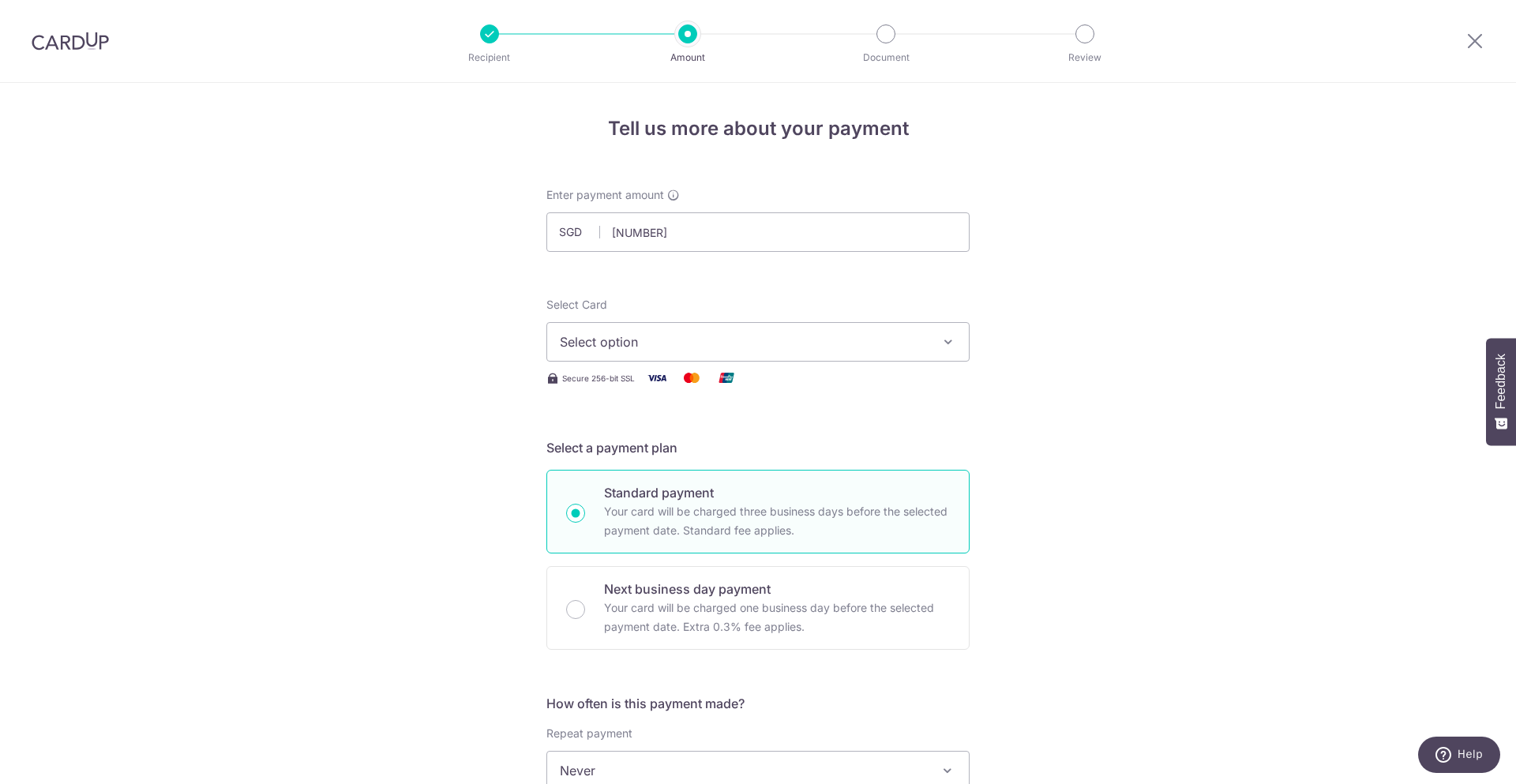 type on "196.20" 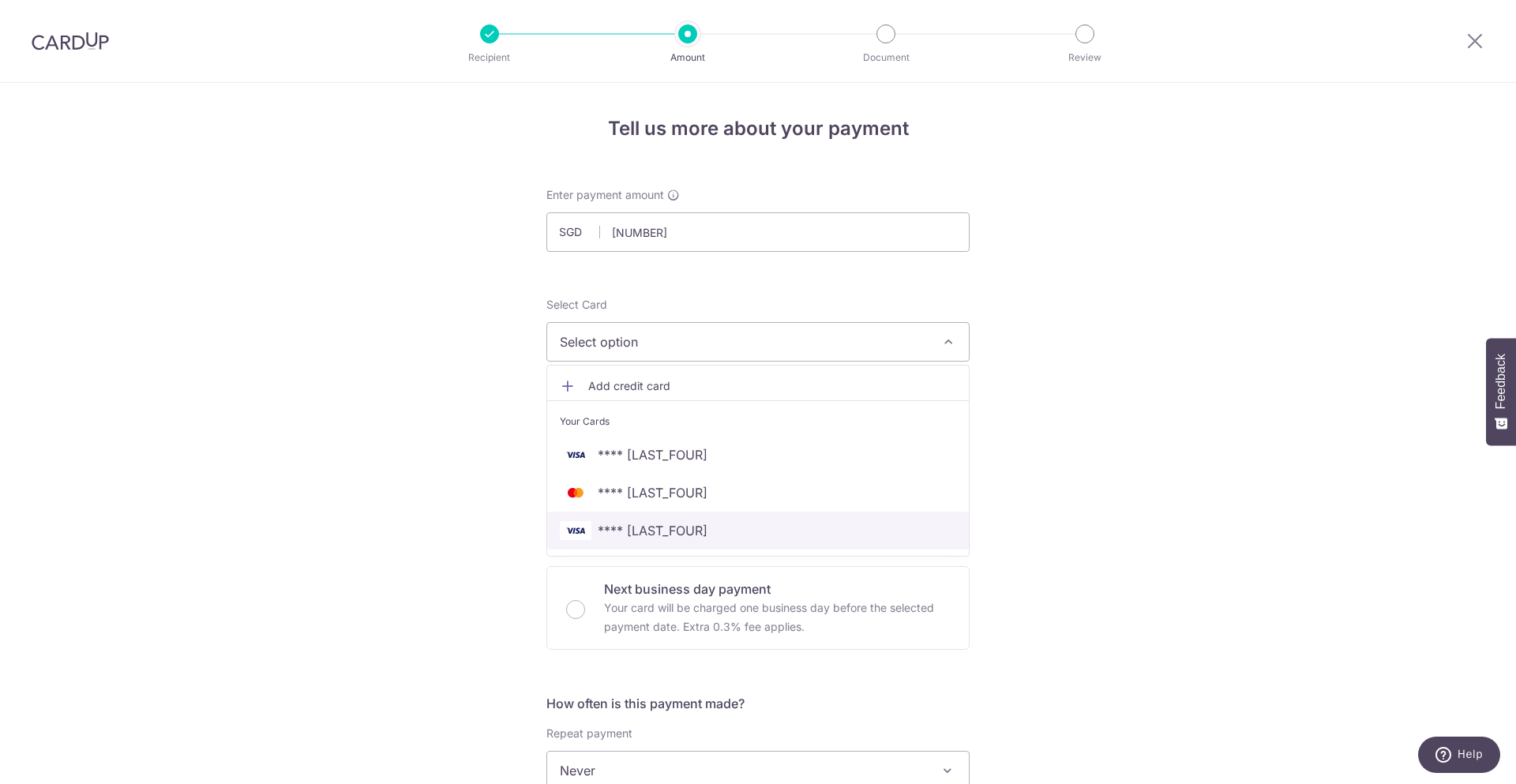 click on "**** [CC]" at bounding box center (652, 531) 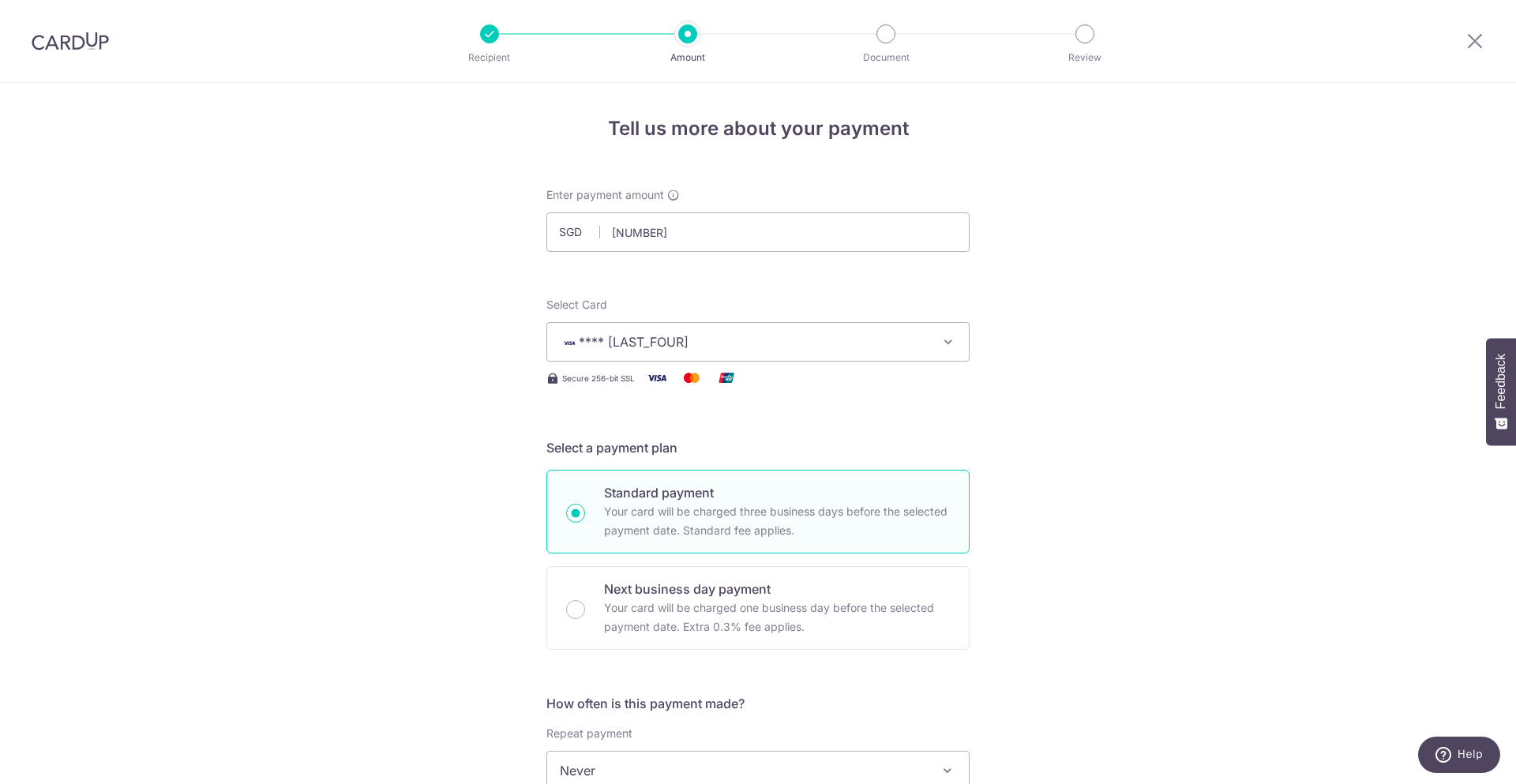 click on "Tell us more about your payment
Enter payment amount
SGD
196.20
196.20
Select Card
**** 2867
Add credit card
Your Cards
**** 4029
**** 1651
**** 2867
Secure 256-bit SSL
Text
New card details
Card" at bounding box center (758, 797) 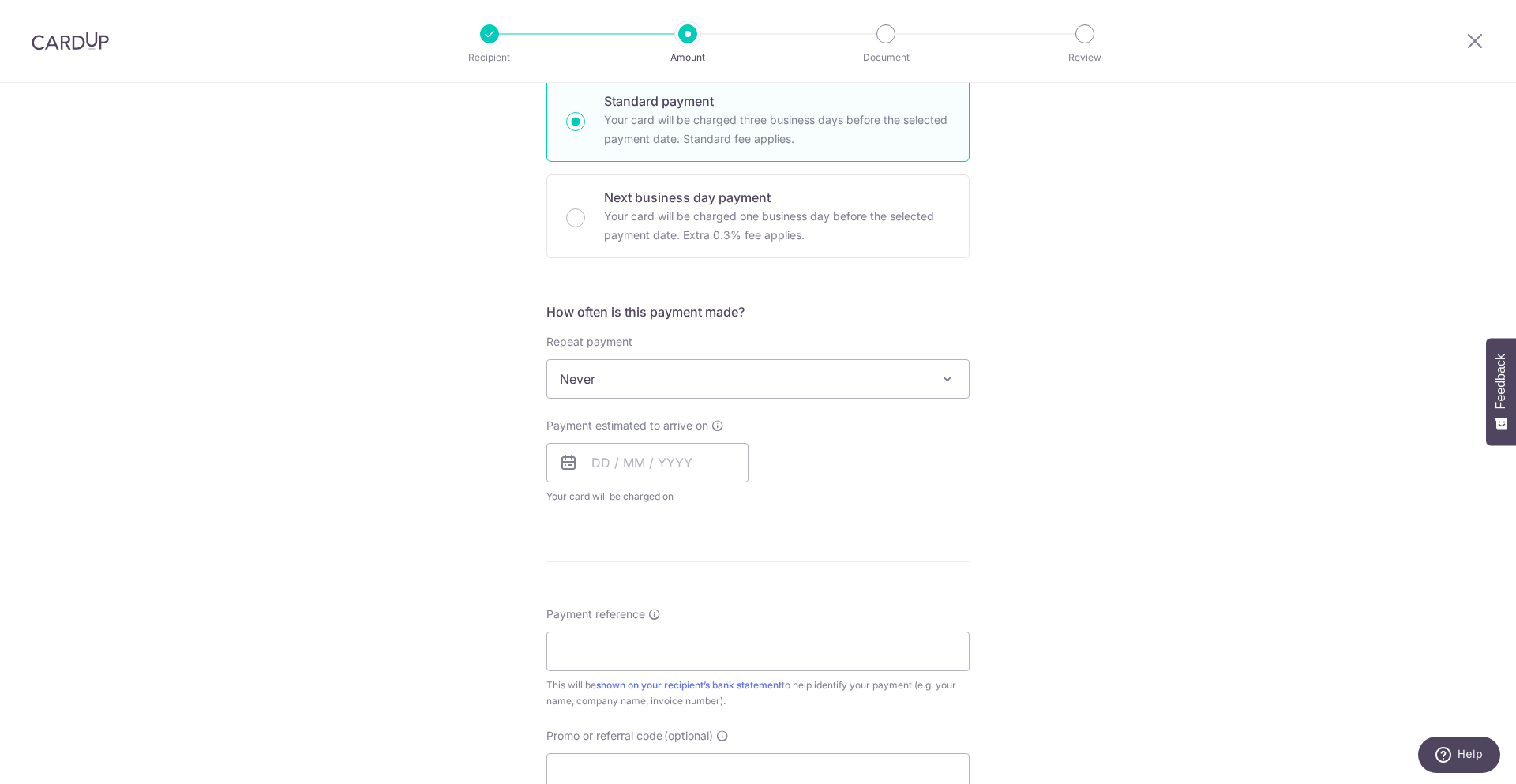 scroll, scrollTop: 395, scrollLeft: 0, axis: vertical 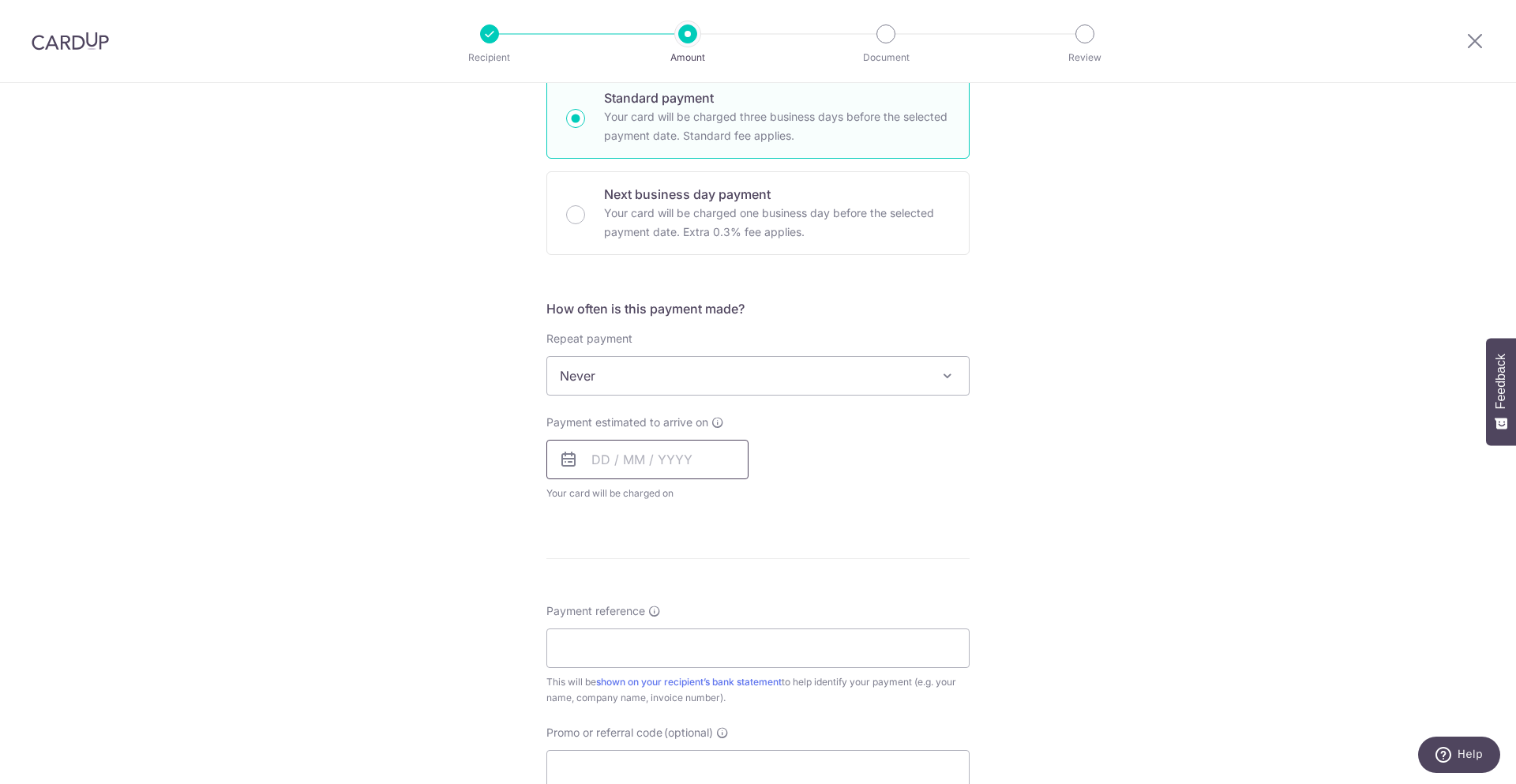 click at bounding box center [647, 460] 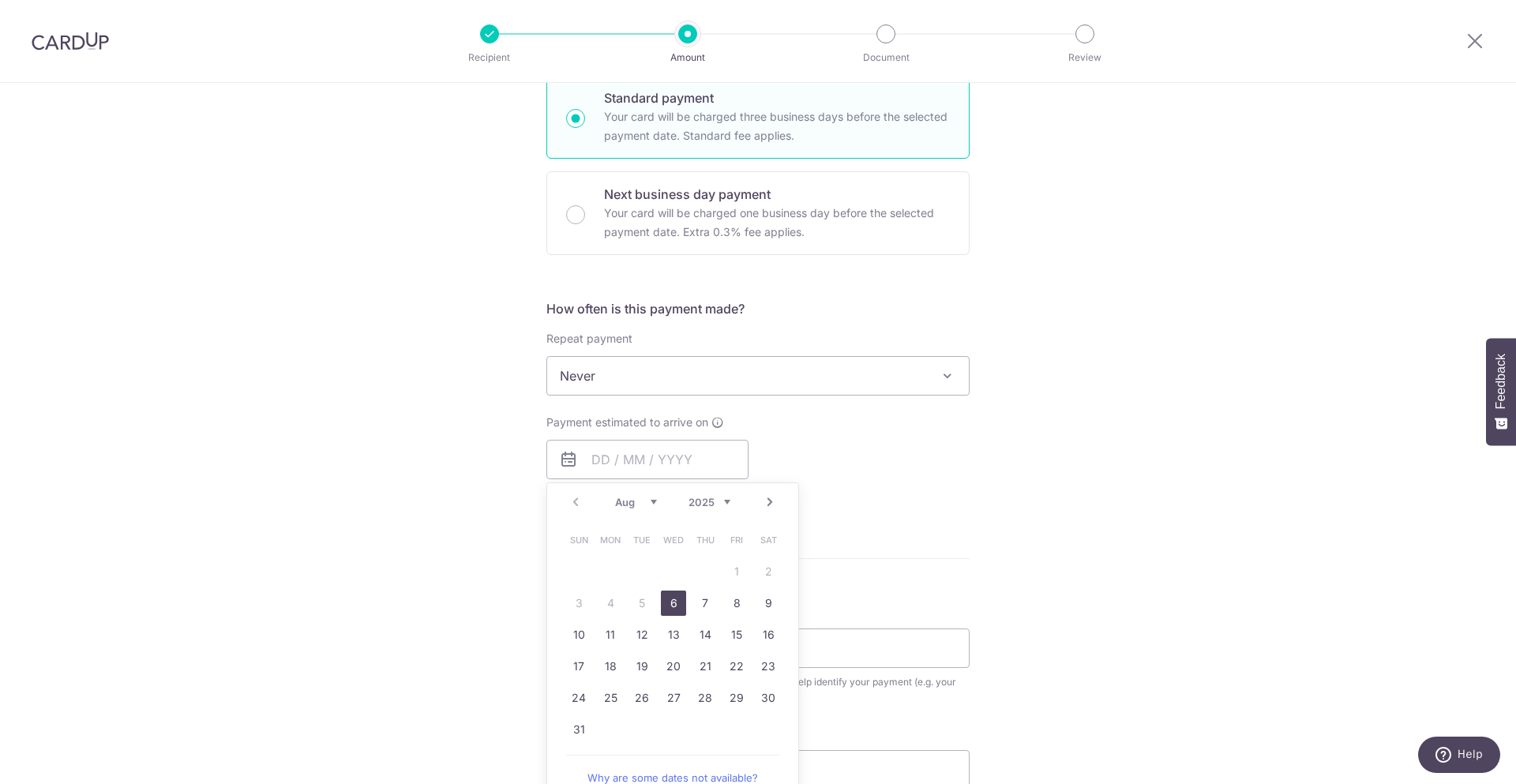 click on "6" at bounding box center (674, 603) 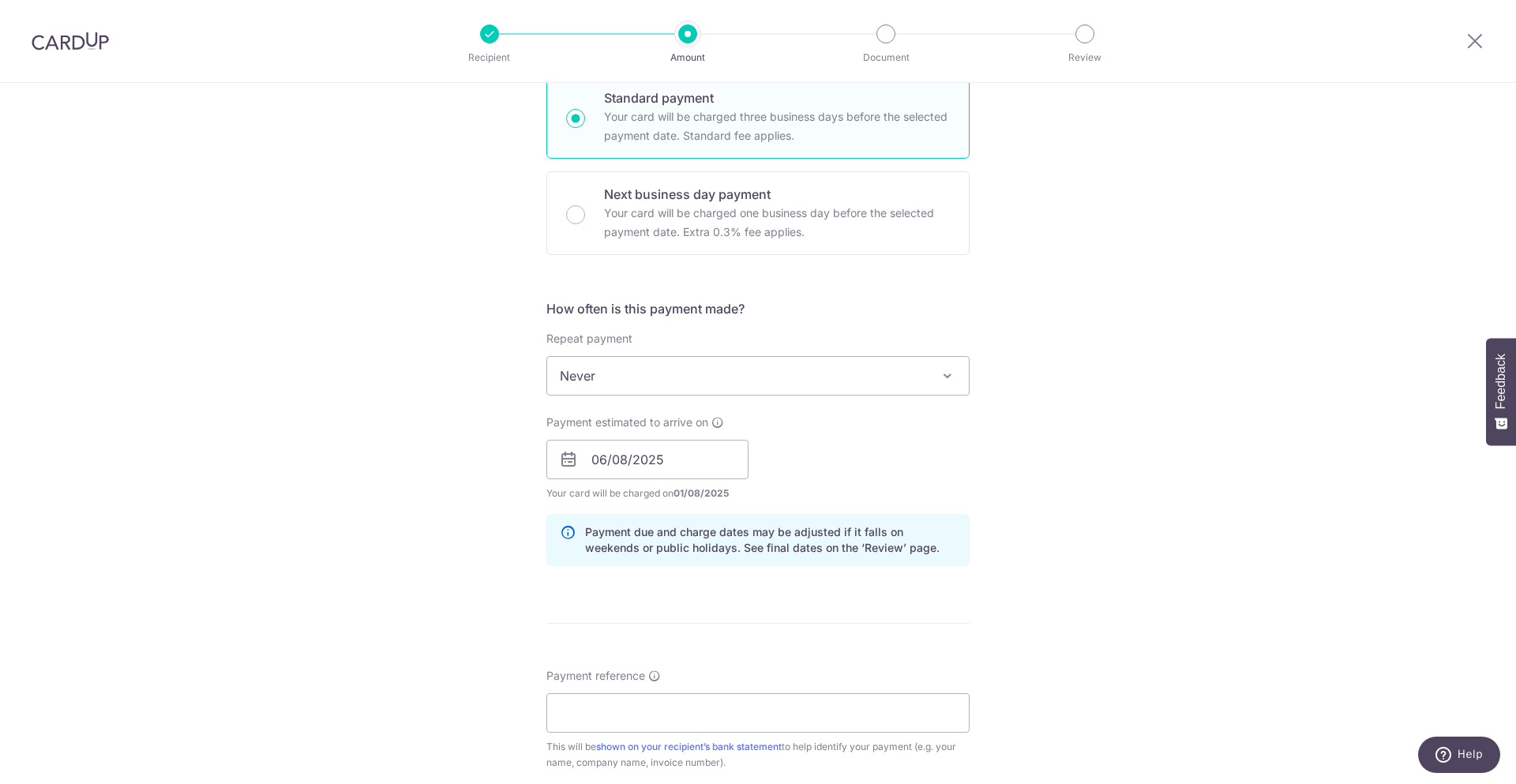 click on "Tell us more about your payment
Enter payment amount
SGD
196.20
196.20
Select Card
**** 2867
Add credit card
Your Cards
**** 4029
**** 1651
**** 2867
Secure 256-bit SSL
Text
New card details
Card" at bounding box center (758, 434) 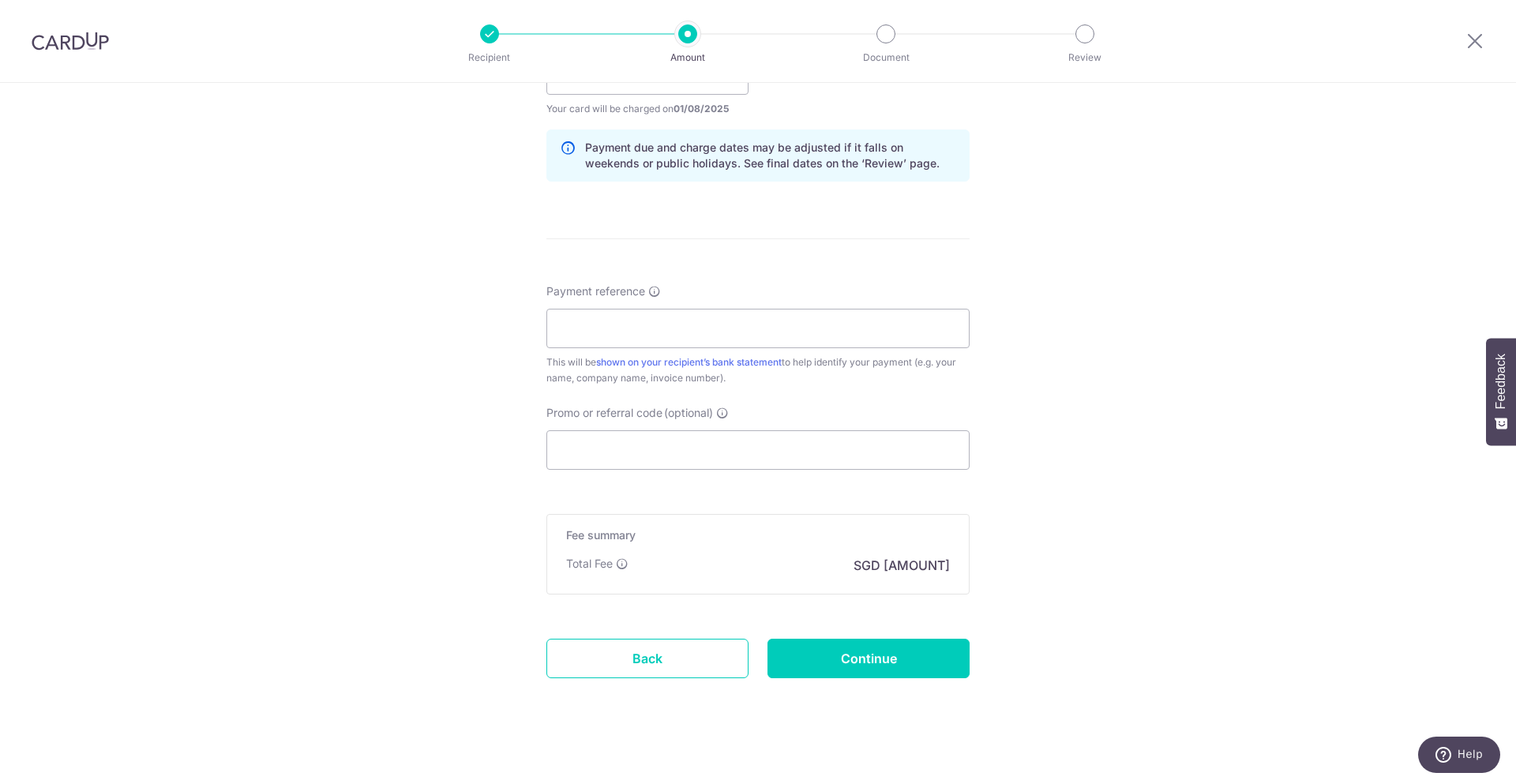 scroll, scrollTop: 790, scrollLeft: 0, axis: vertical 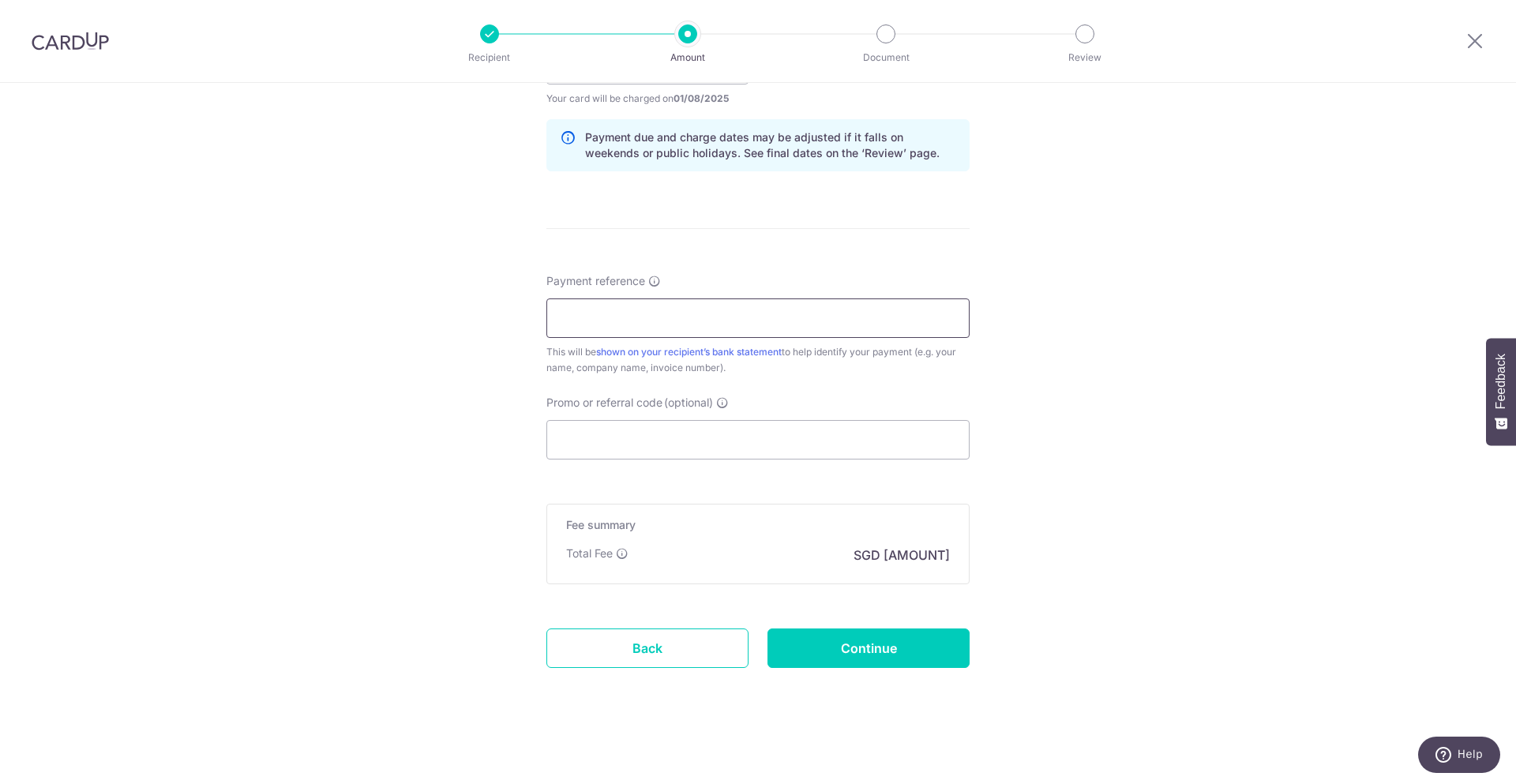 click on "Payment reference" at bounding box center (758, 318) 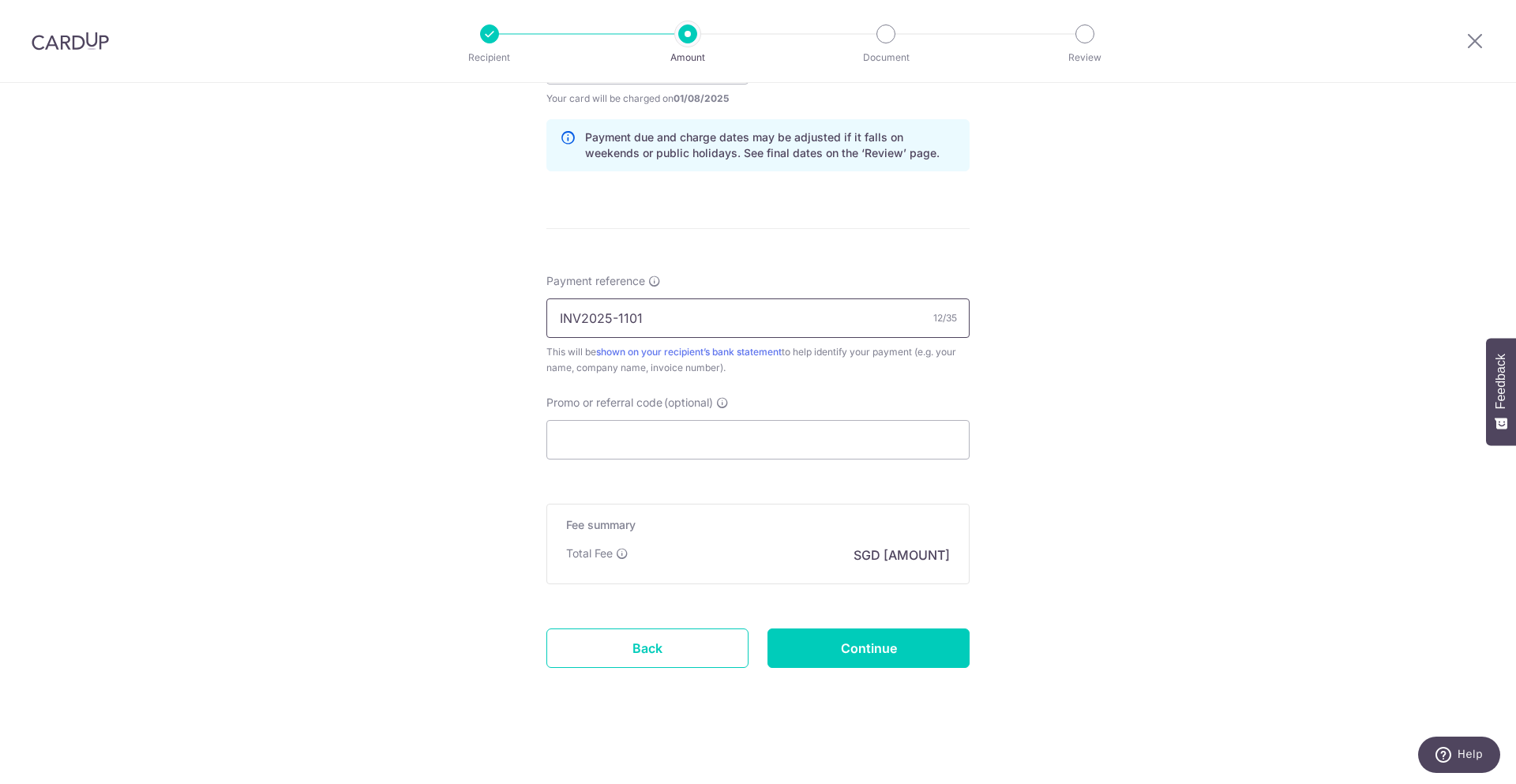 click on "INV2025-1101" at bounding box center (758, 318) 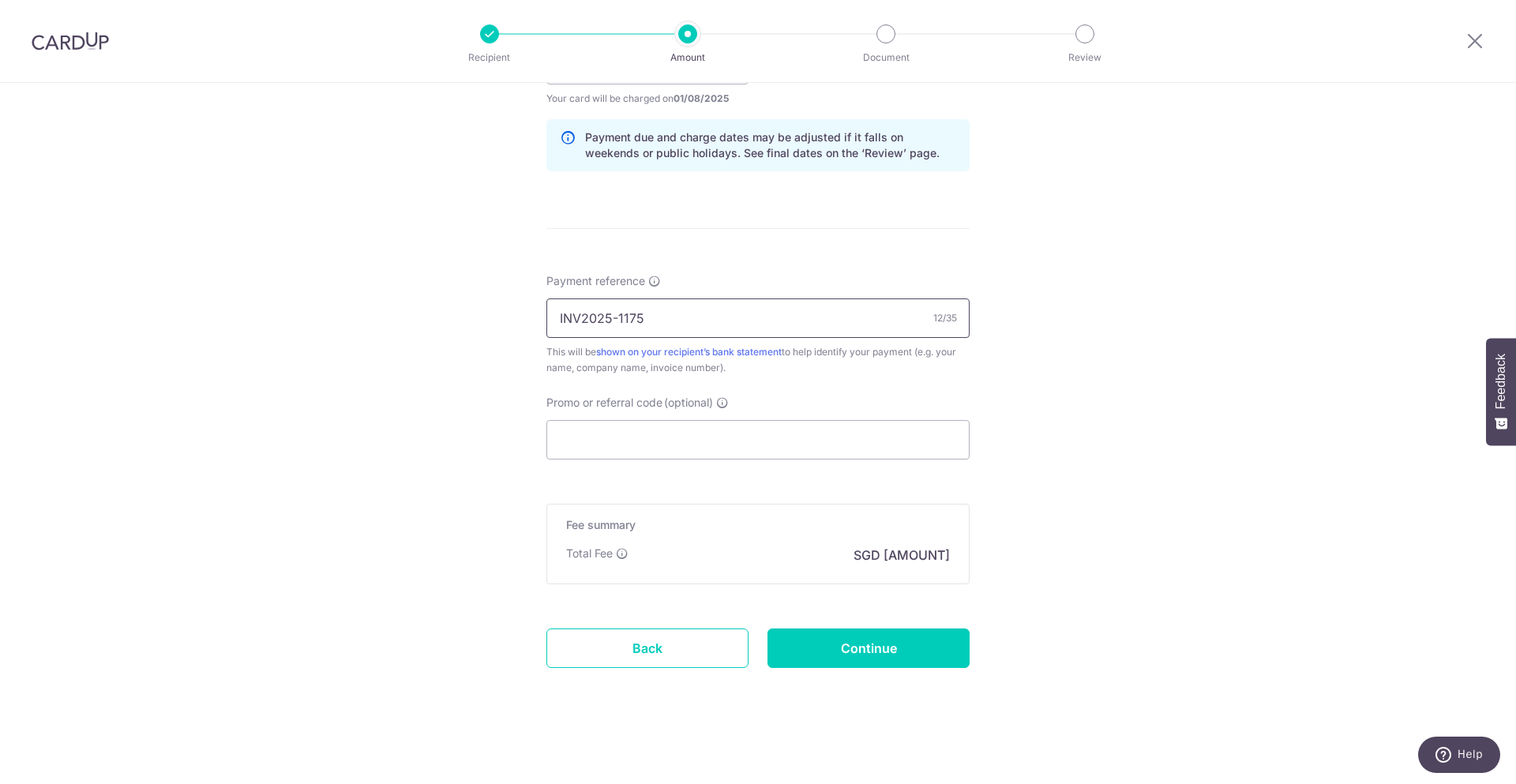 type on "INV2025-1175" 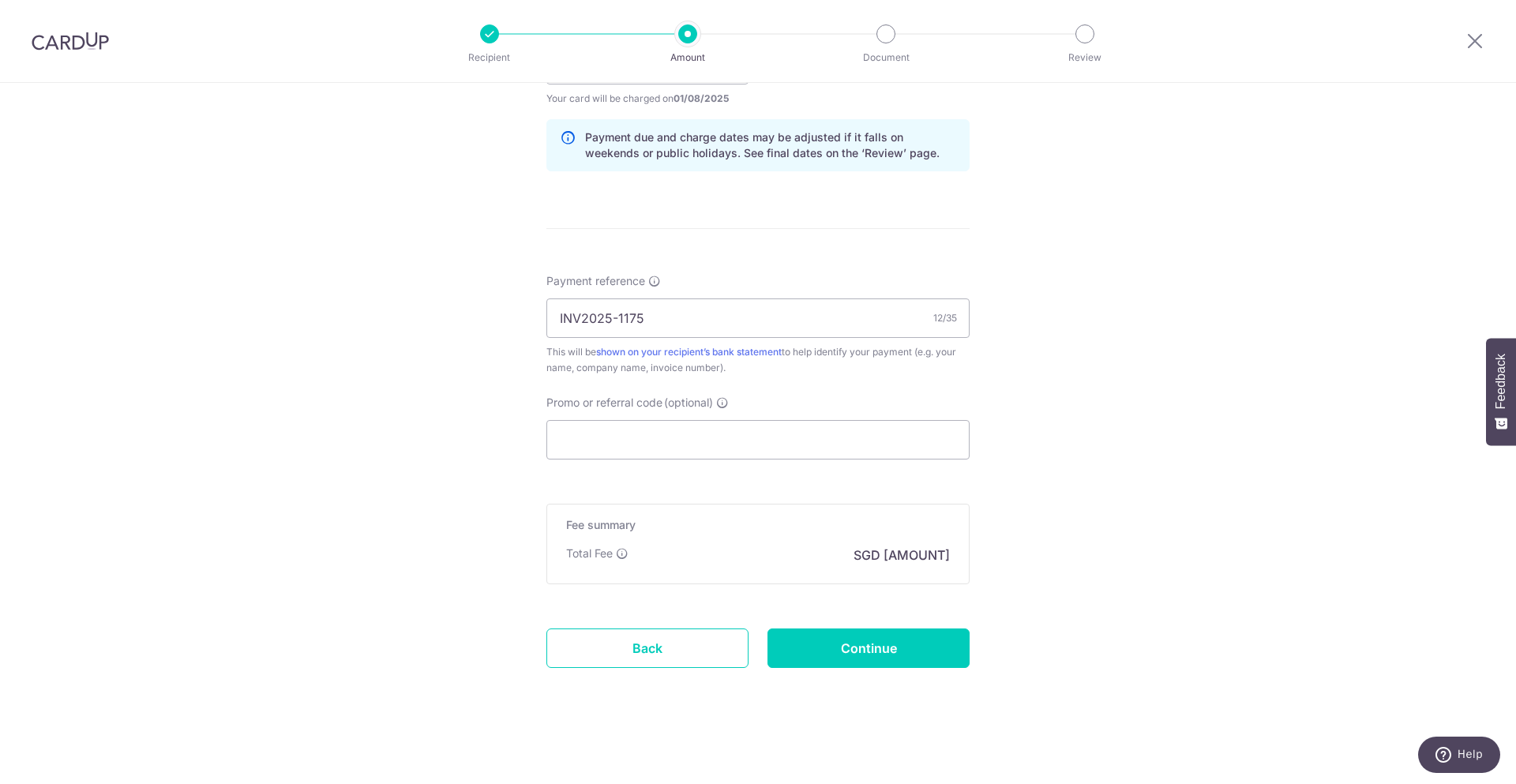 click on "Tell us more about your payment
Enter payment amount
SGD
196.20
196.20
Select Card
**** 2867
Add credit card
Your Cards
**** 4029
**** 1651
**** 2867
Secure 256-bit SSL
Text
New card details
Card" at bounding box center (758, 39) 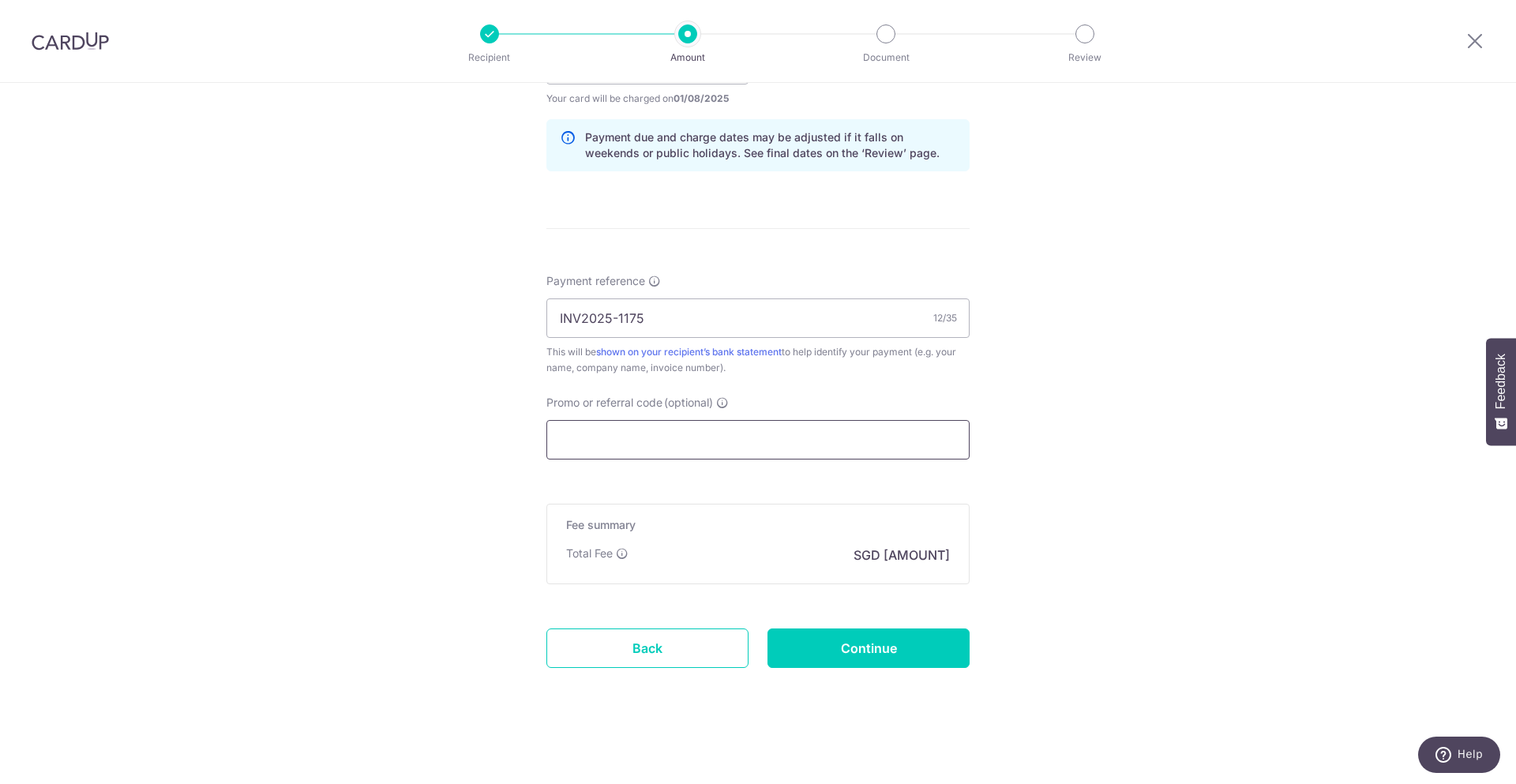 click on "Promo or referral code
(optional)" at bounding box center (758, 440) 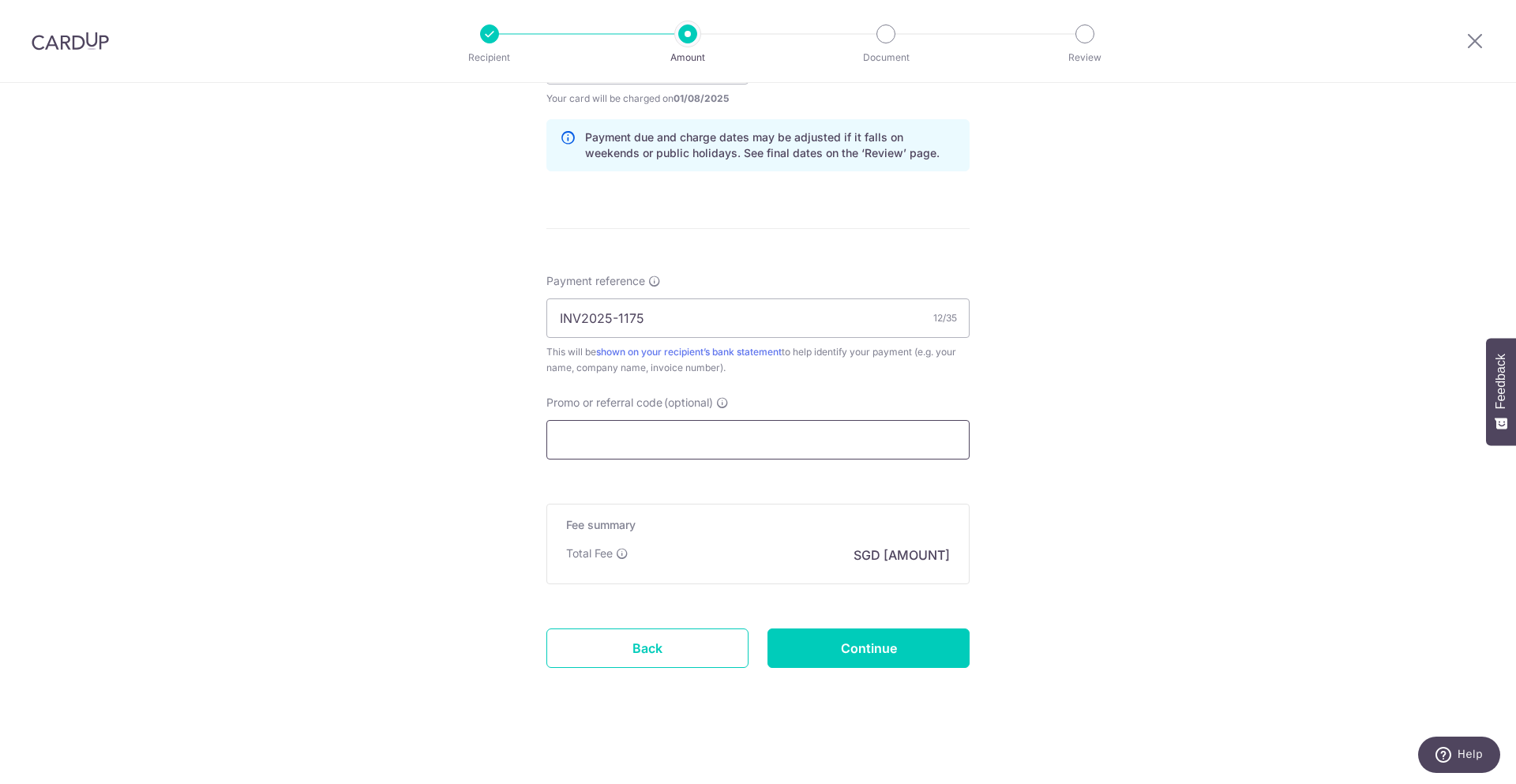 paste on "OFF225" 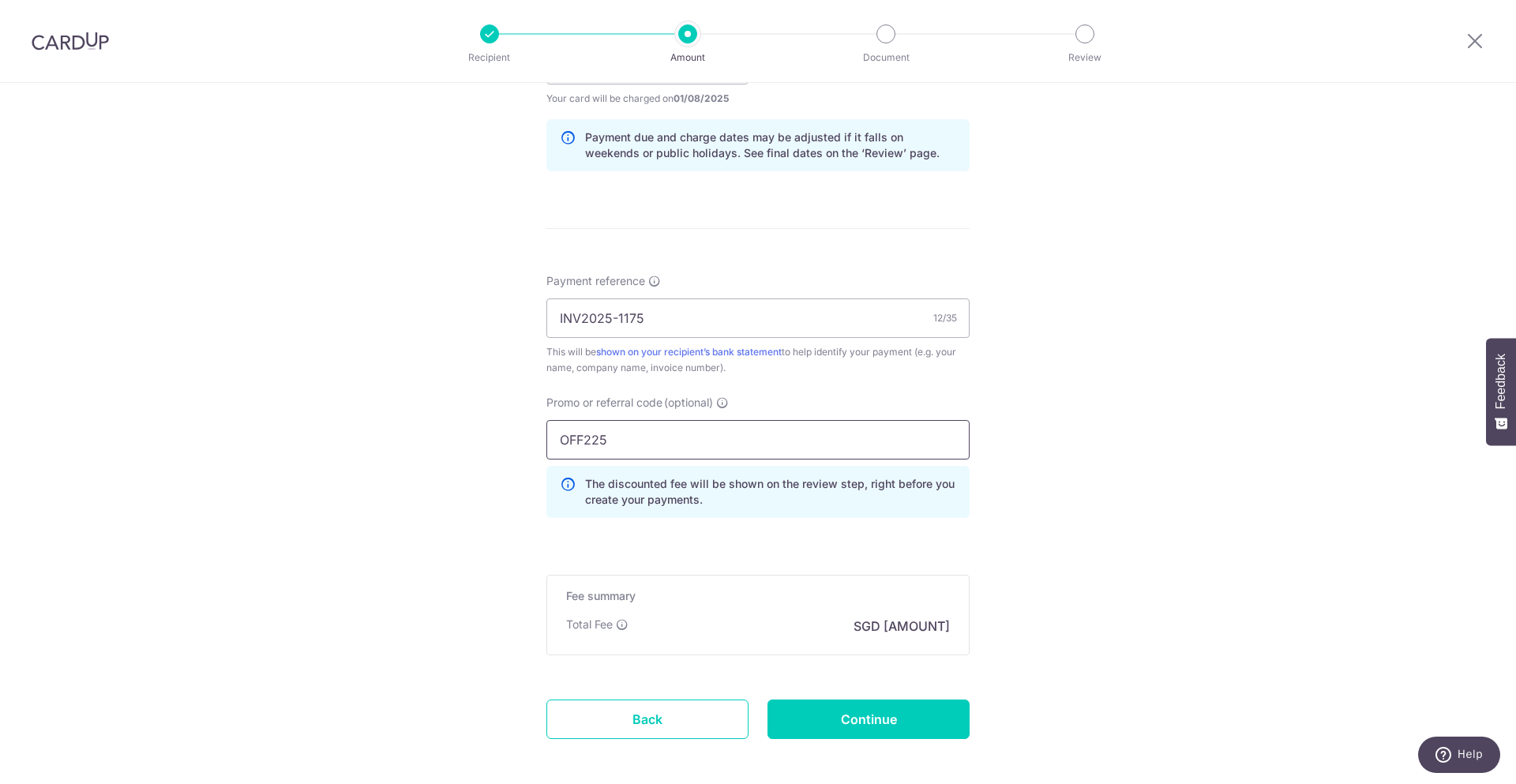 type on "OFF225" 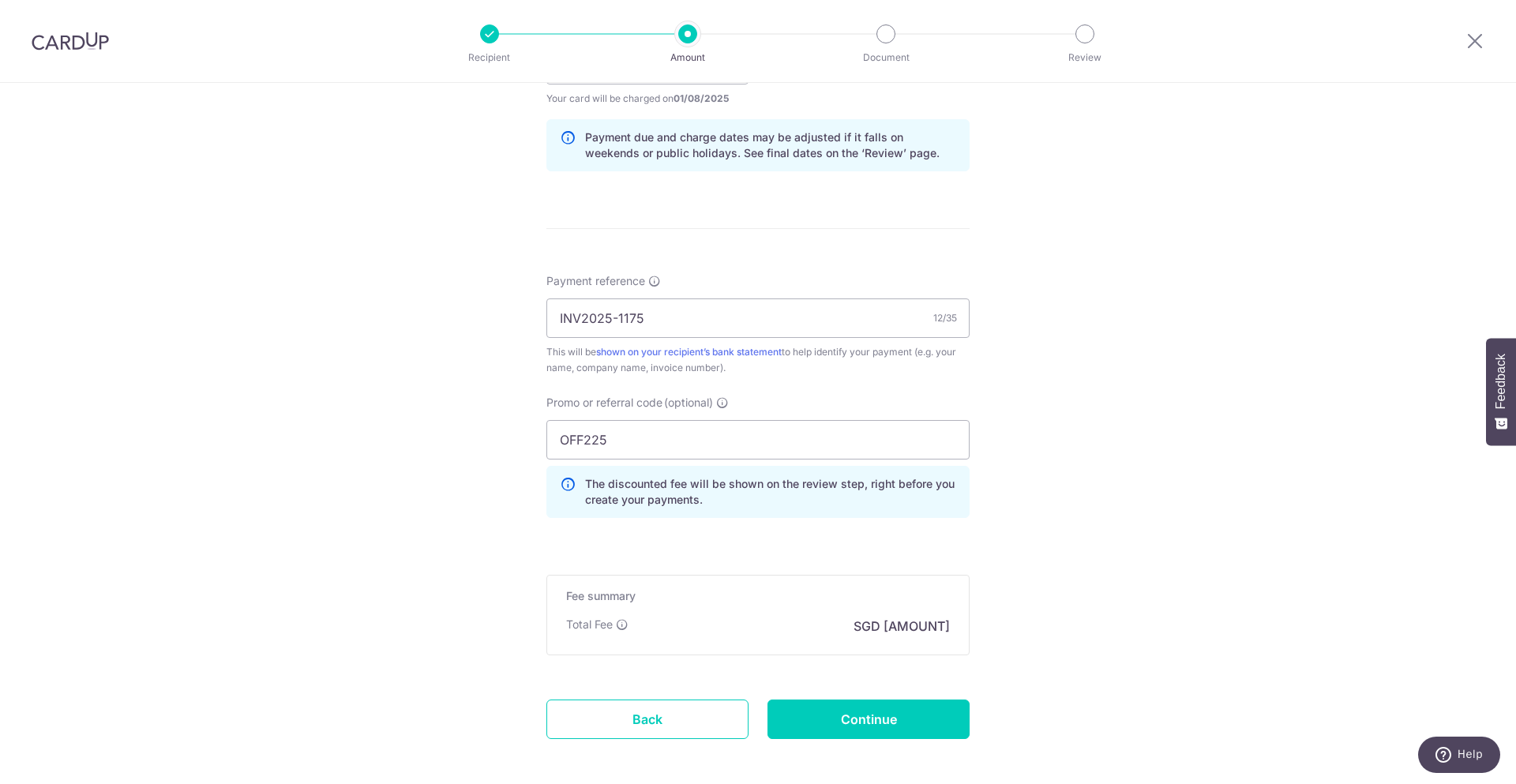 click on "Tell us more about your payment
Enter payment amount
SGD
196.20
196.20
Select Card
**** 2867
Add credit card
Your Cards
**** 4029
**** 1651
**** 2867
Secure 256-bit SSL
Text
New card details
Card" at bounding box center [758, 75] 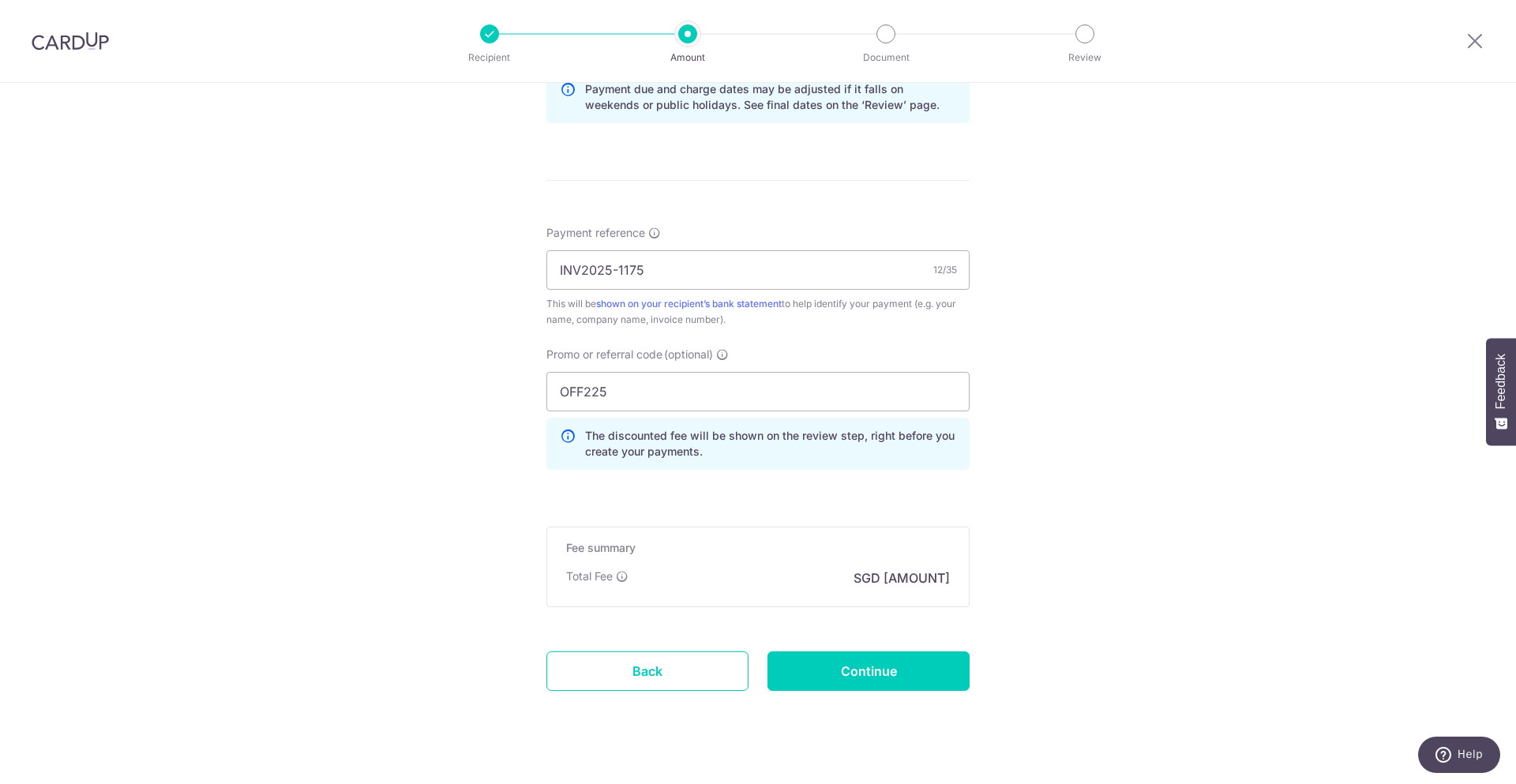 scroll, scrollTop: 863, scrollLeft: 0, axis: vertical 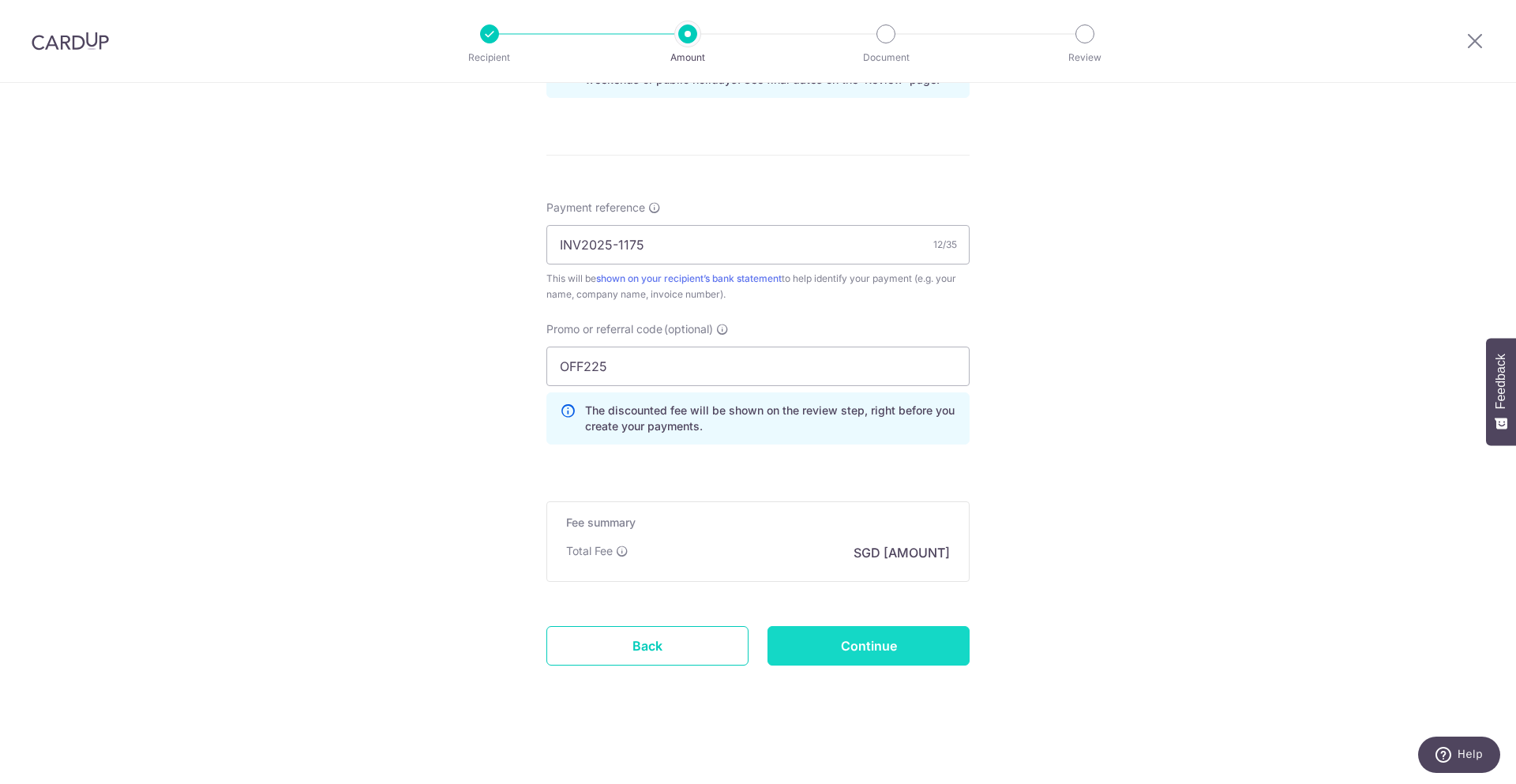 click on "Continue" at bounding box center (869, 646) 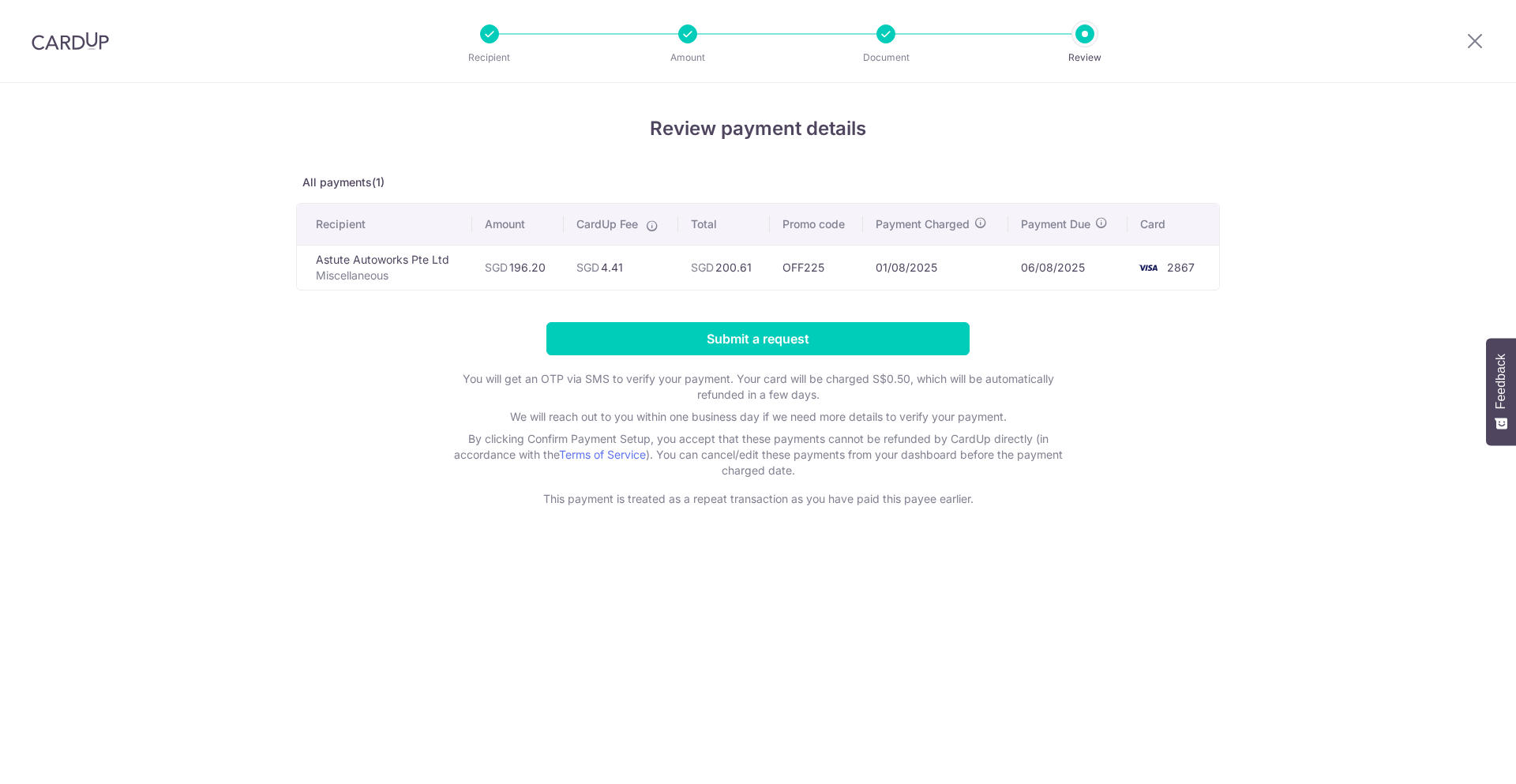 scroll, scrollTop: 0, scrollLeft: 0, axis: both 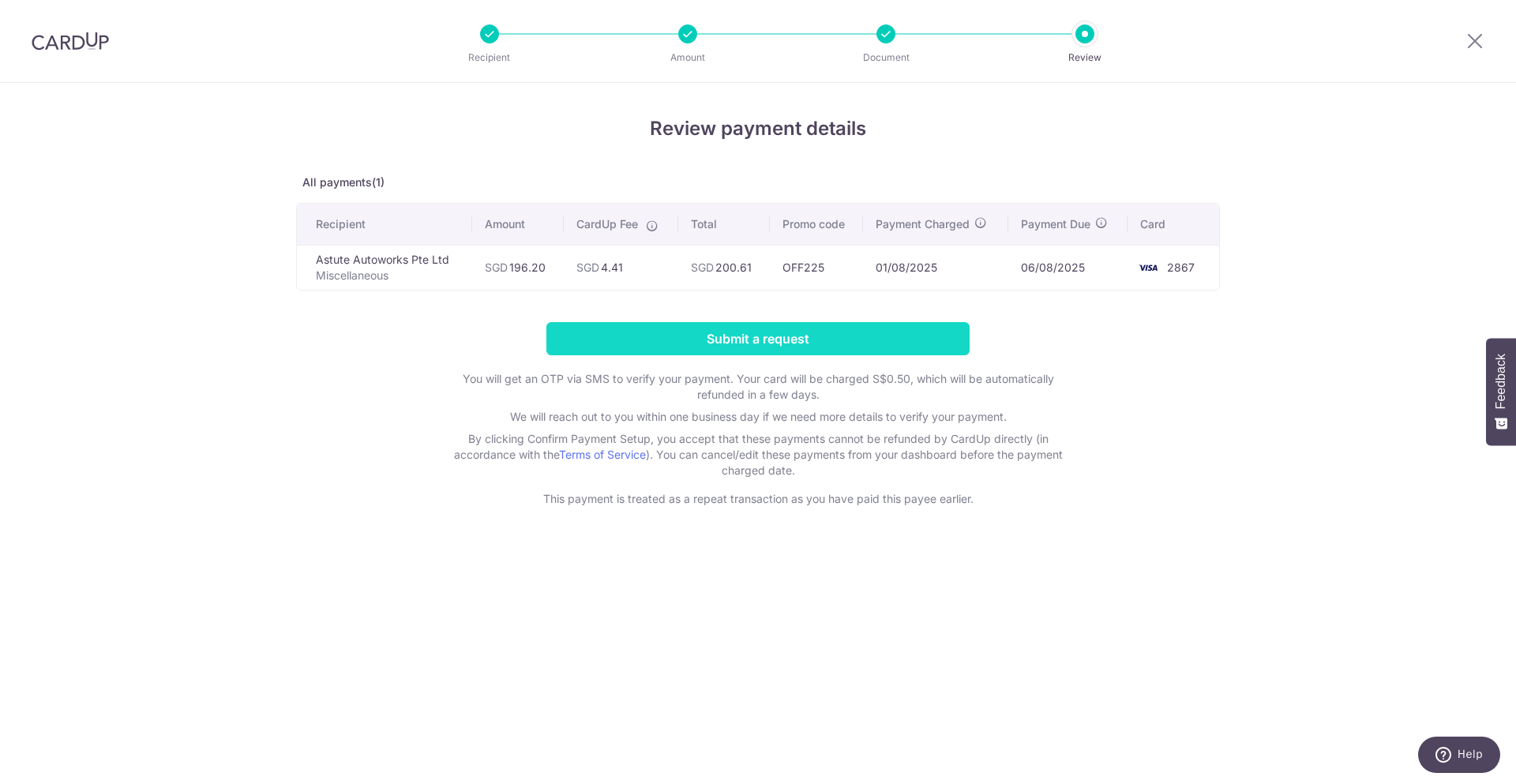 click on "Submit a request" at bounding box center [758, 339] 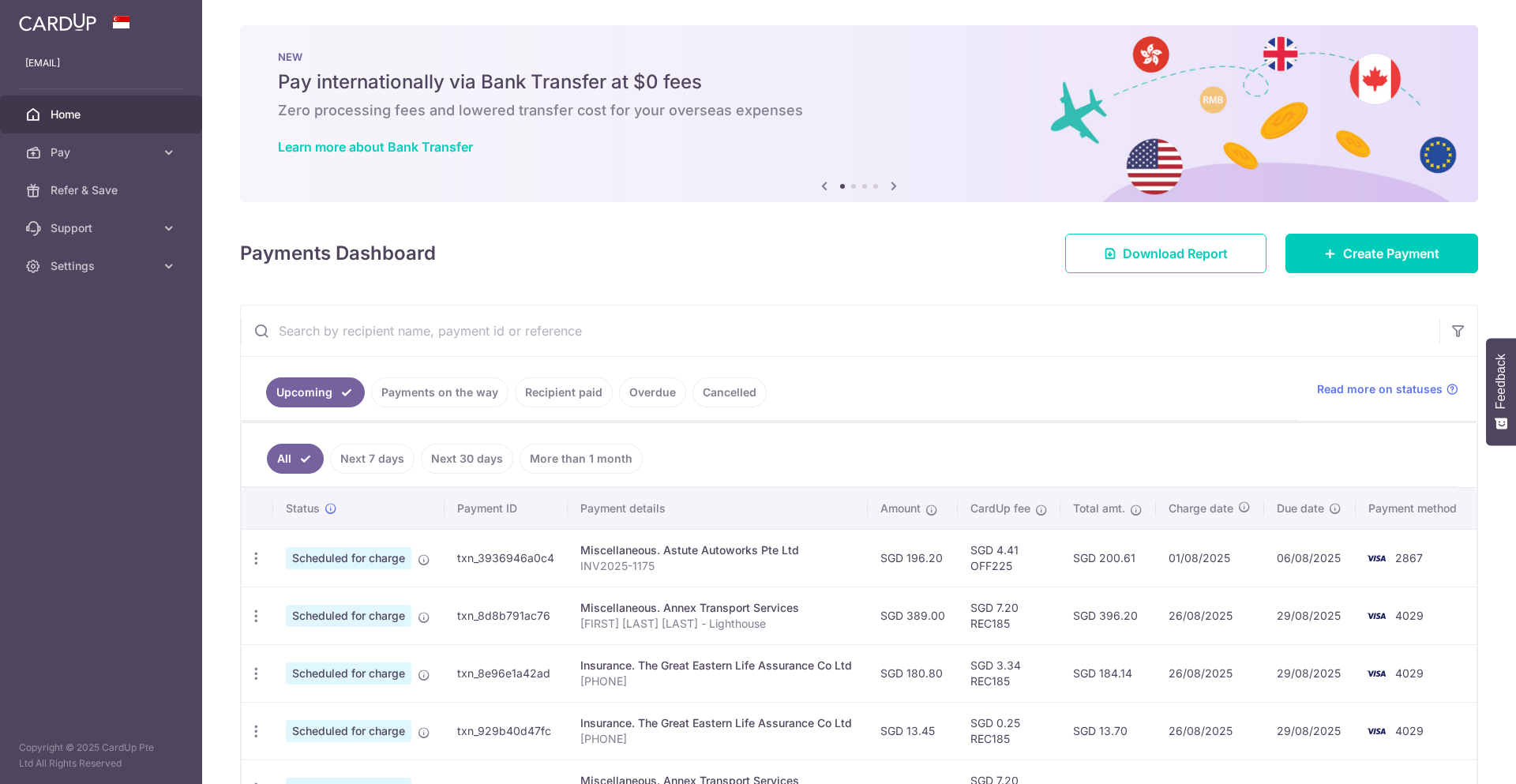 scroll, scrollTop: 0, scrollLeft: 0, axis: both 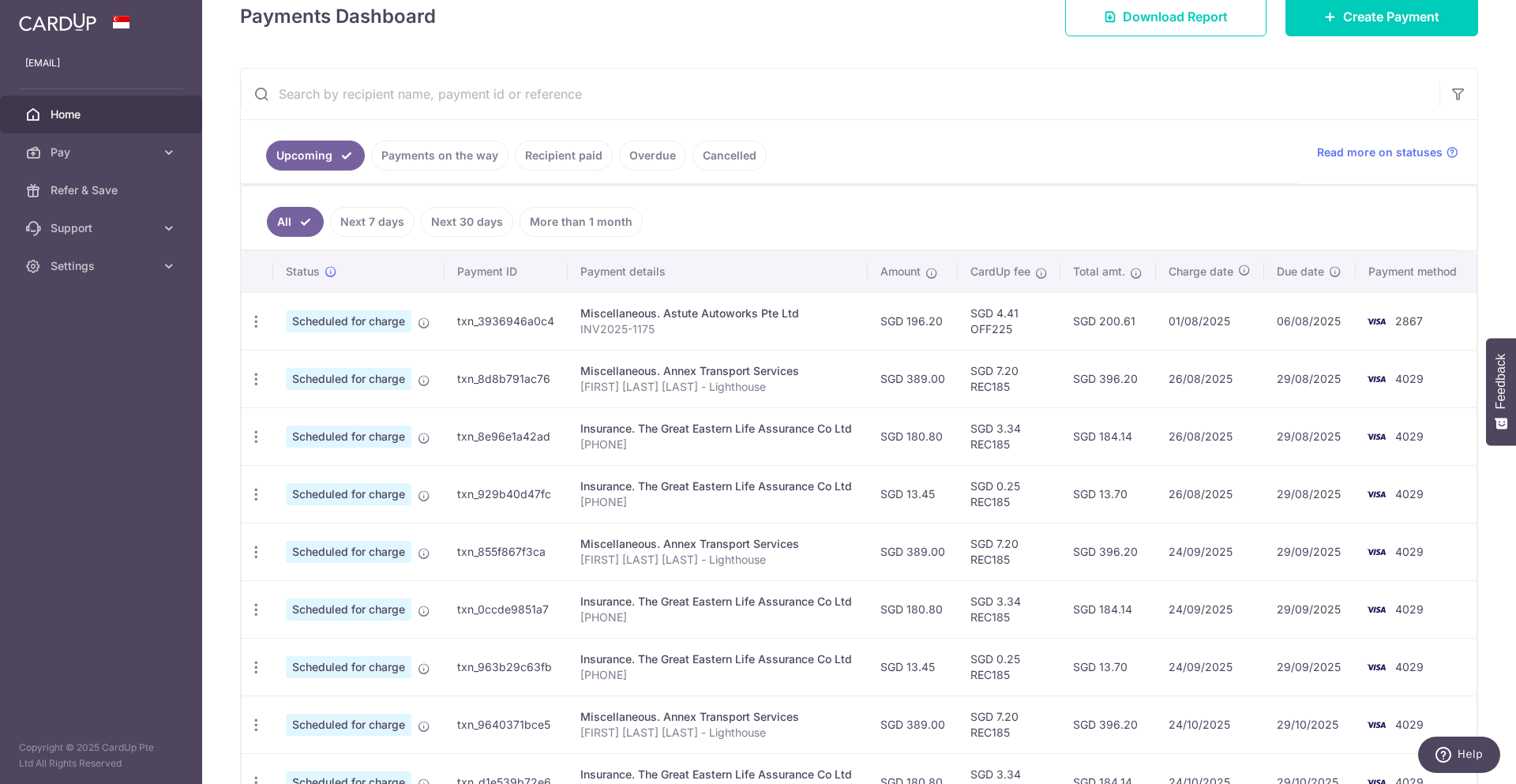 click on "Payments on the way" at bounding box center (440, 156) 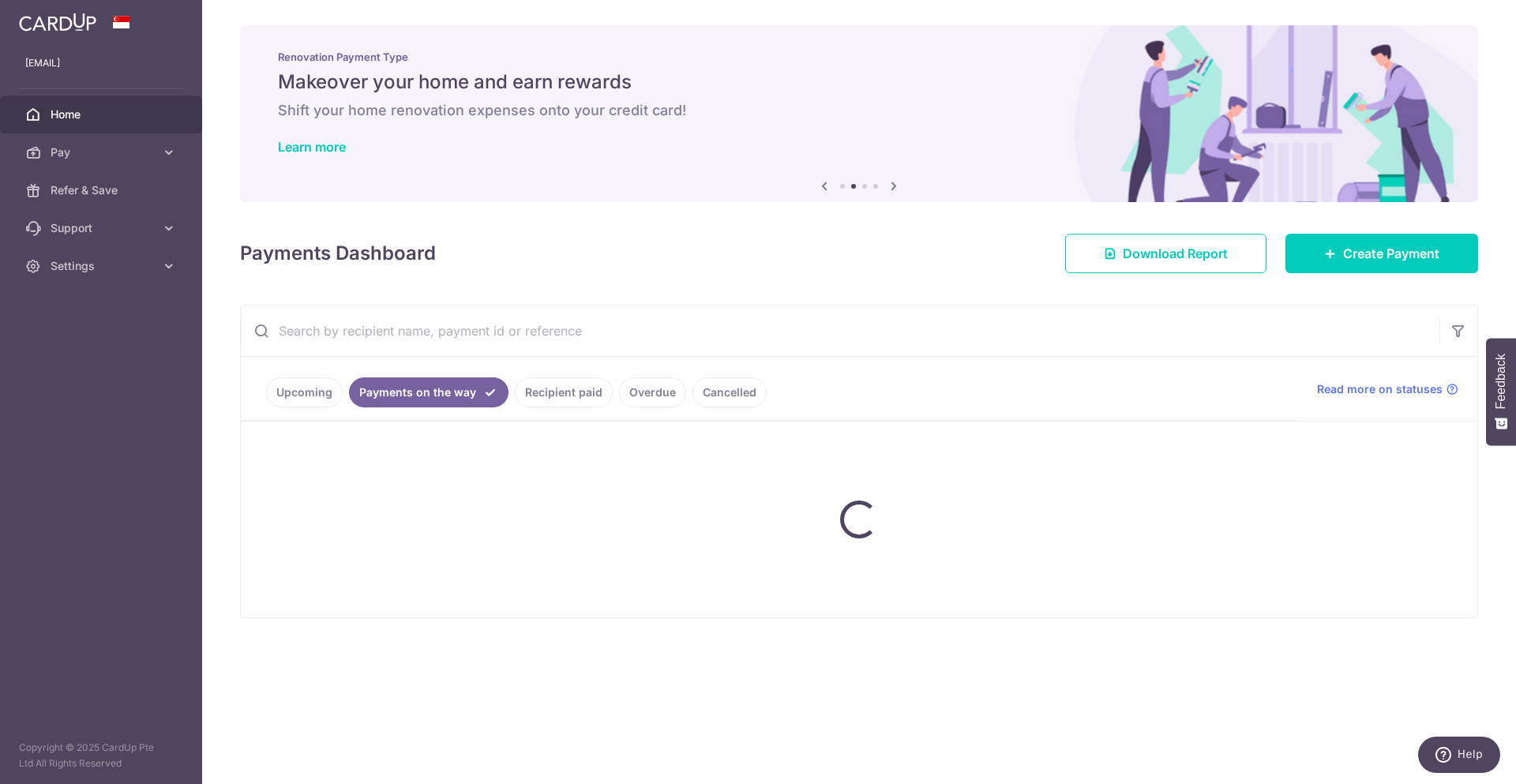 scroll, scrollTop: 0, scrollLeft: 0, axis: both 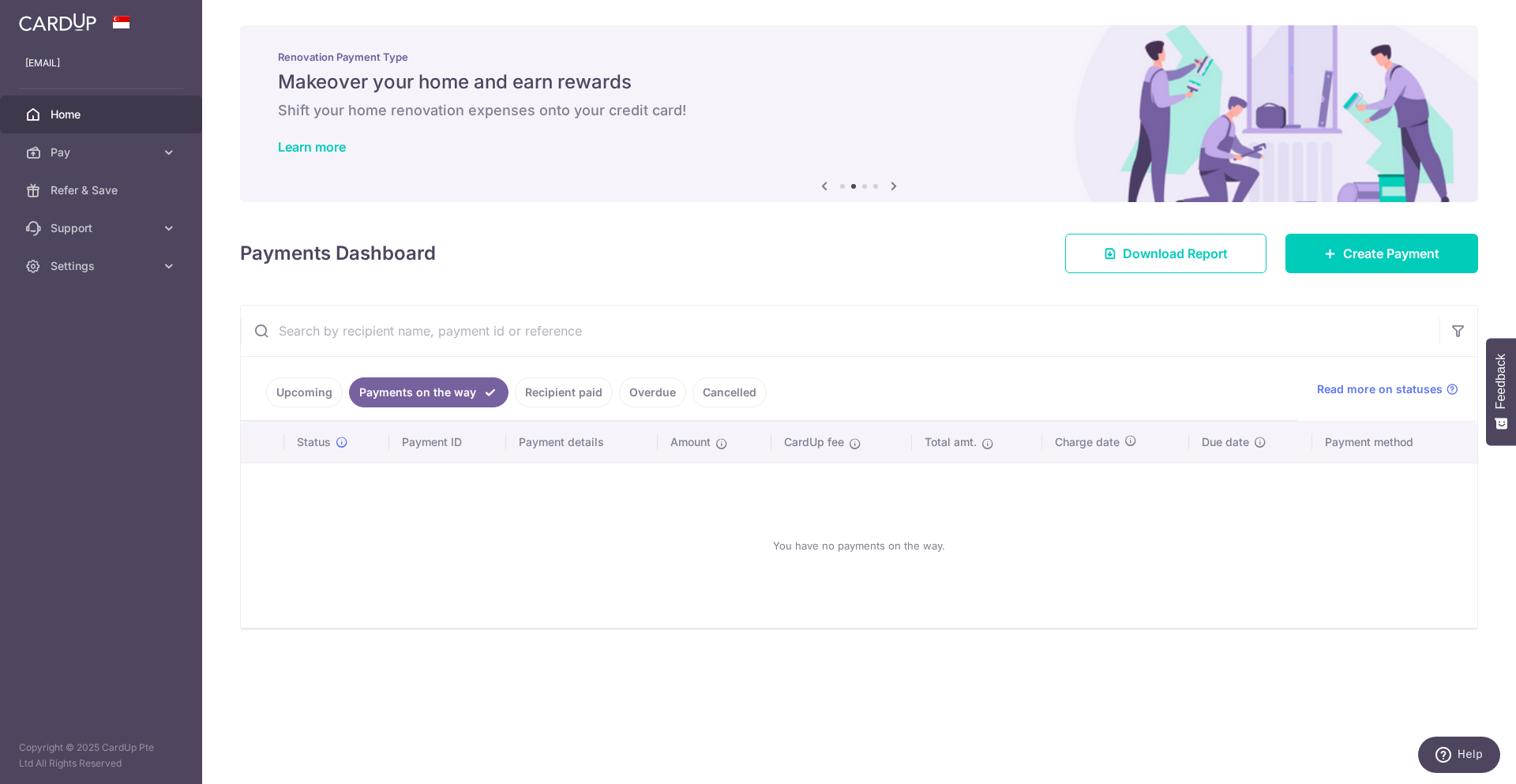 click on "Upcoming" at bounding box center [304, 392] 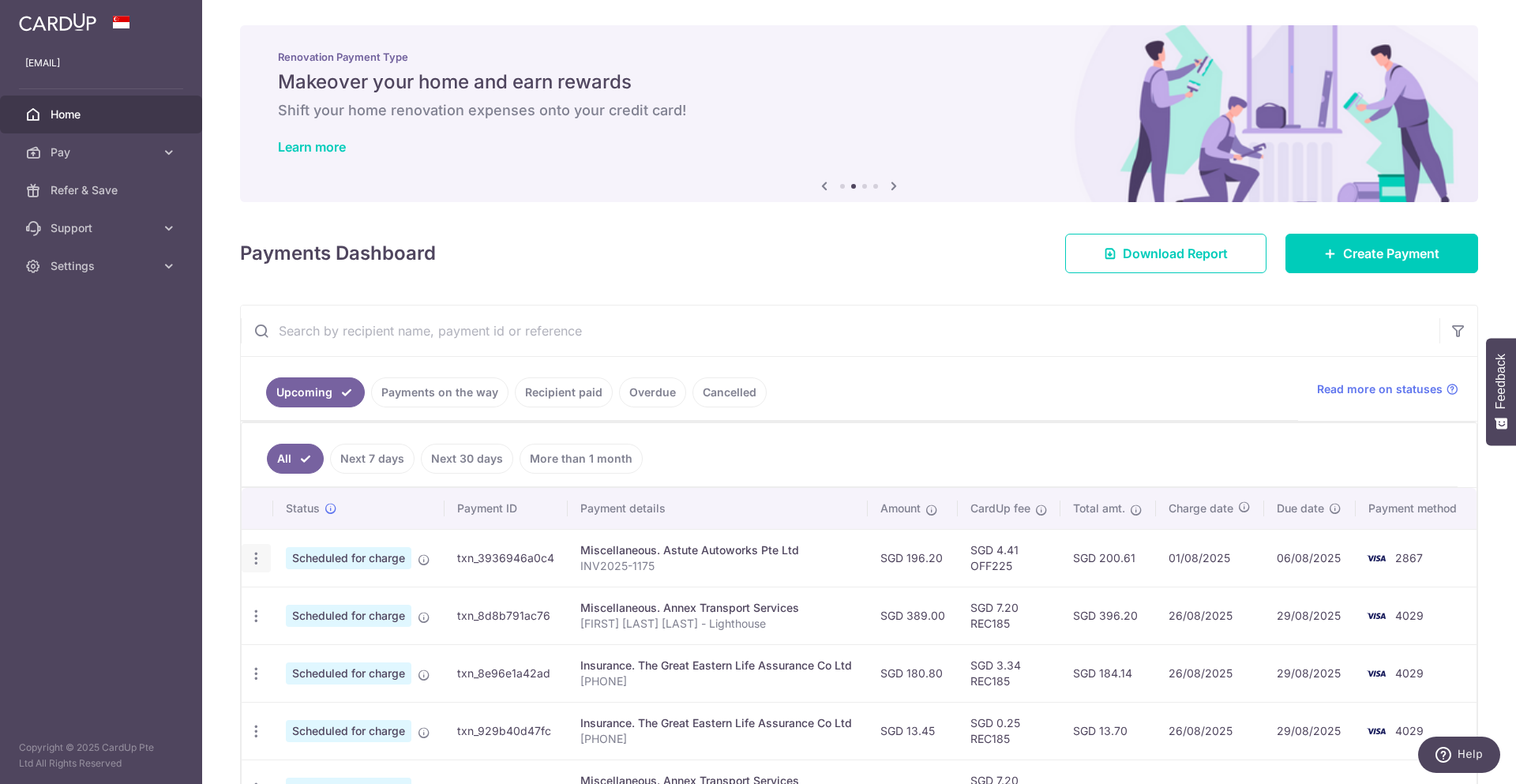 click at bounding box center [256, 558] 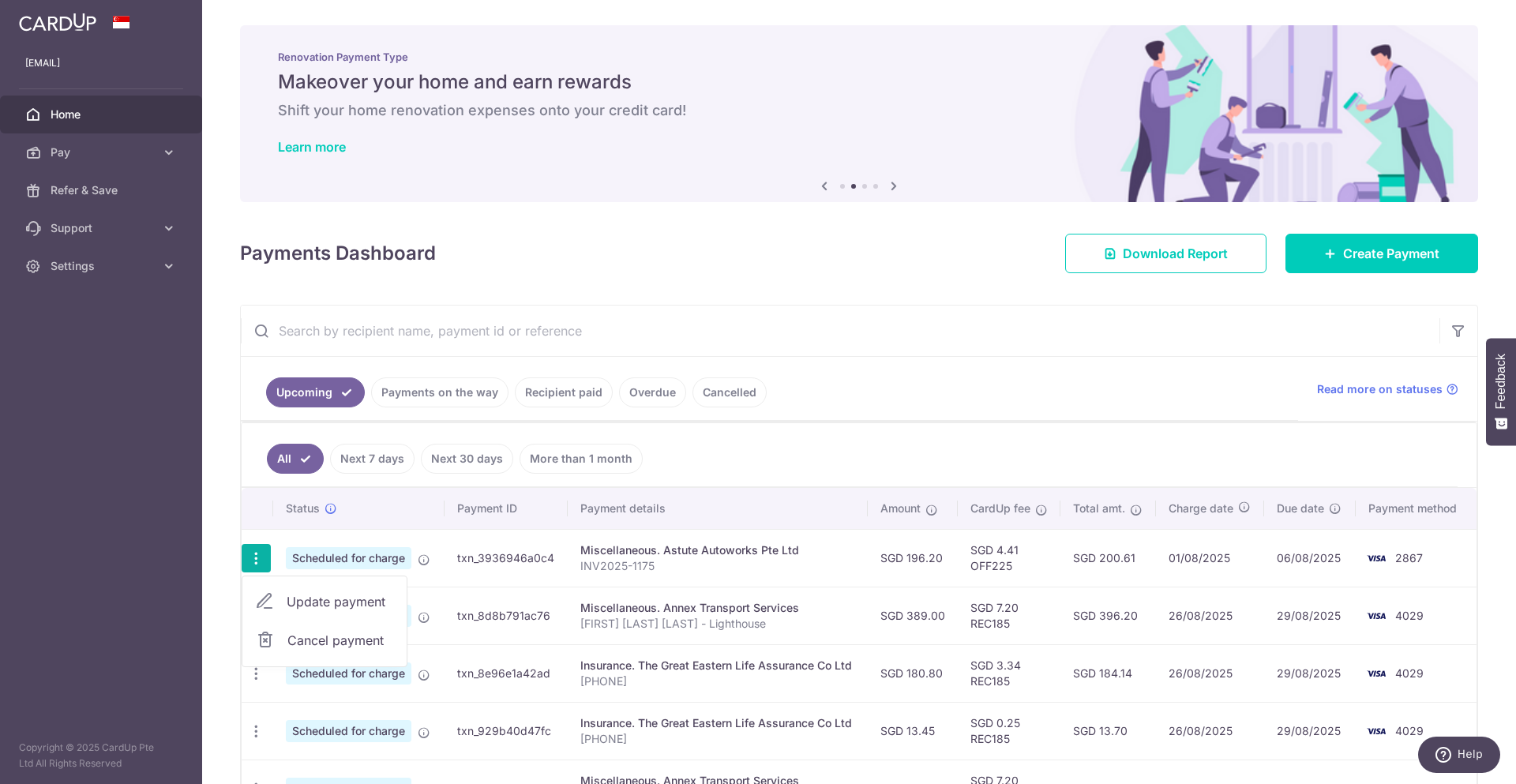 click on "[EMAIL]
[ADDRESS]
Pay
Payments
Recipients
Cards
Refer & Save
Support
FAQ
Contact Us
Settings
Account
Logout
Copyright © 2025 CardUp Pte Ltd All Rights Reserved" at bounding box center (101, 392) 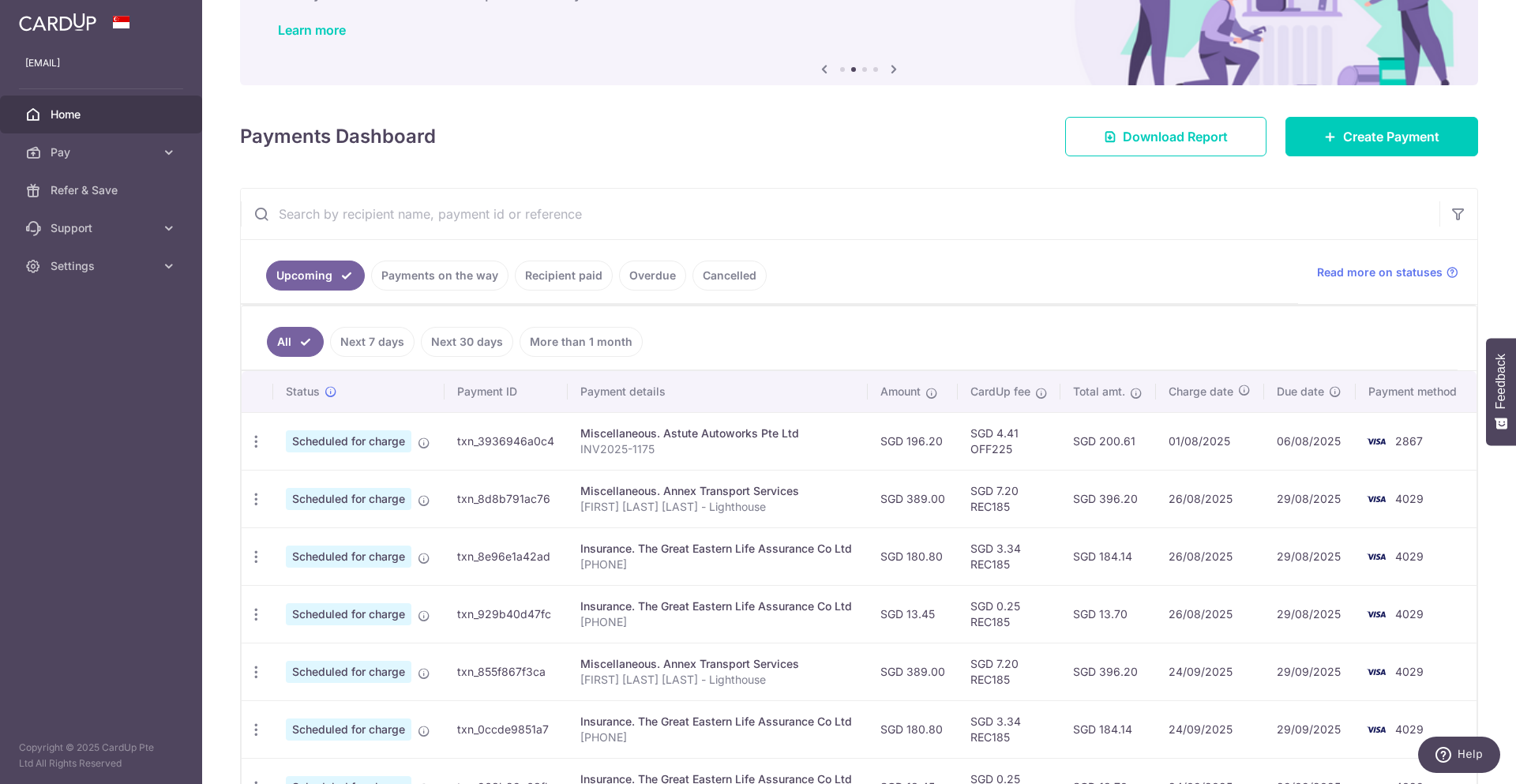 scroll, scrollTop: 158, scrollLeft: 0, axis: vertical 